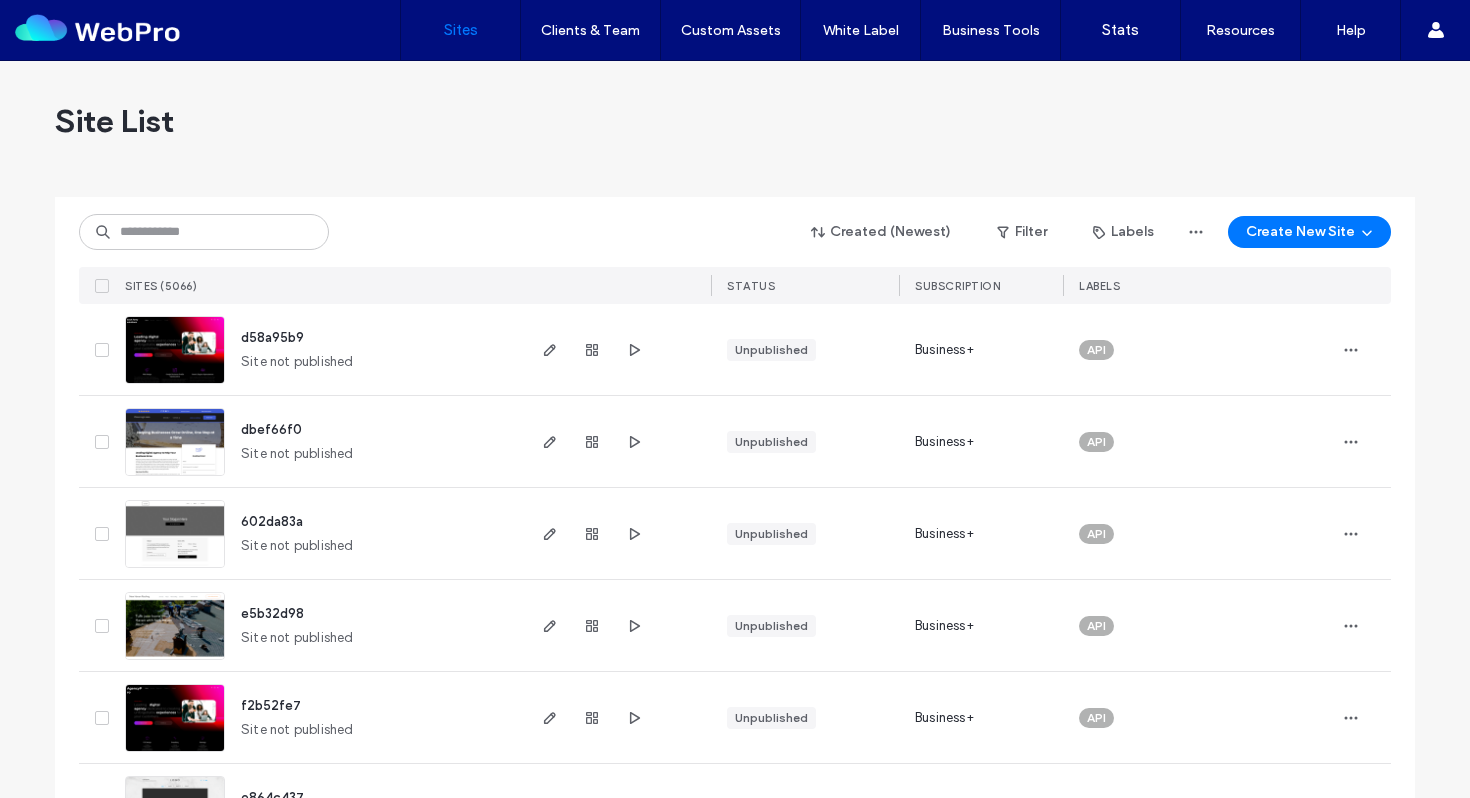 scroll, scrollTop: 0, scrollLeft: 0, axis: both 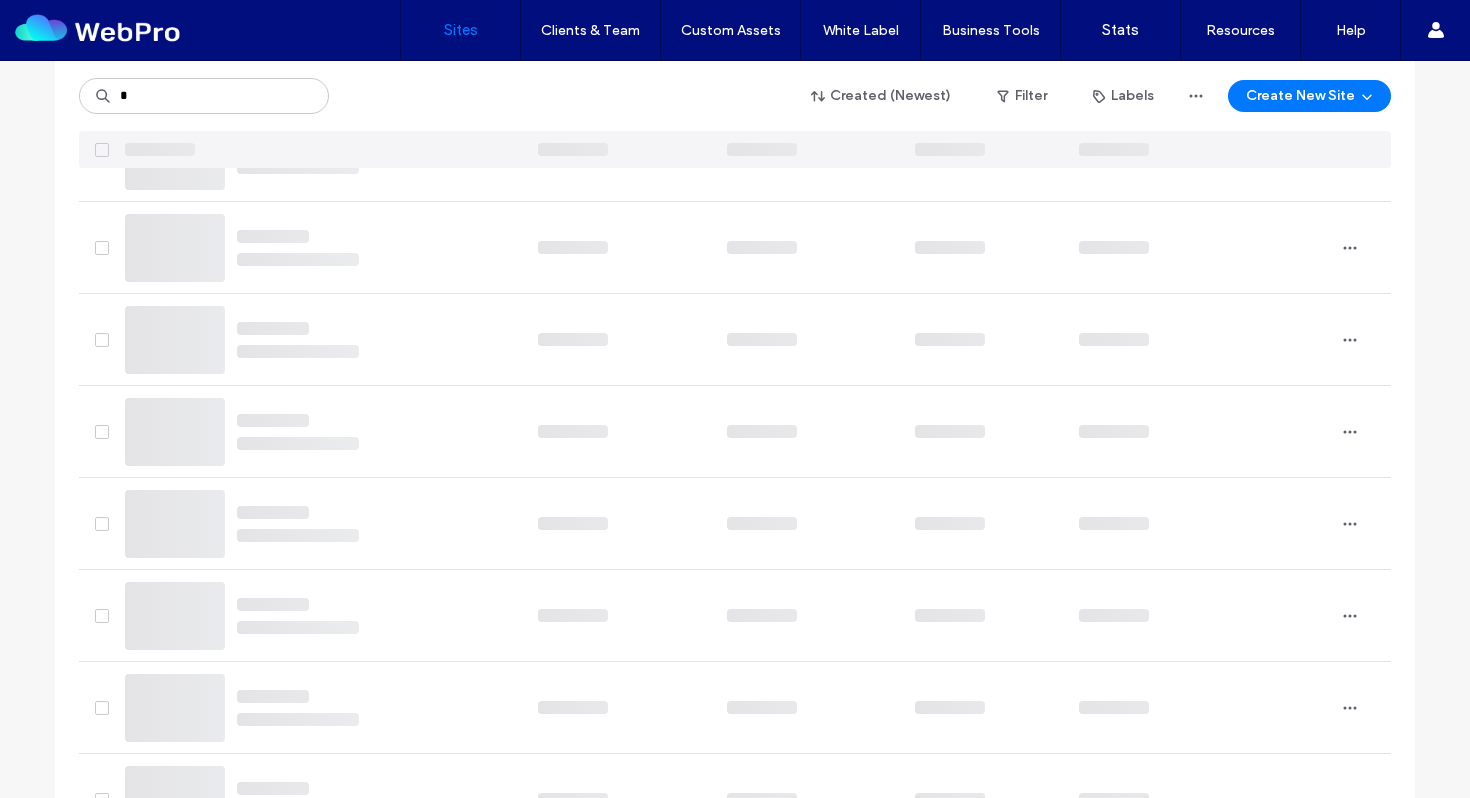 type on "*" 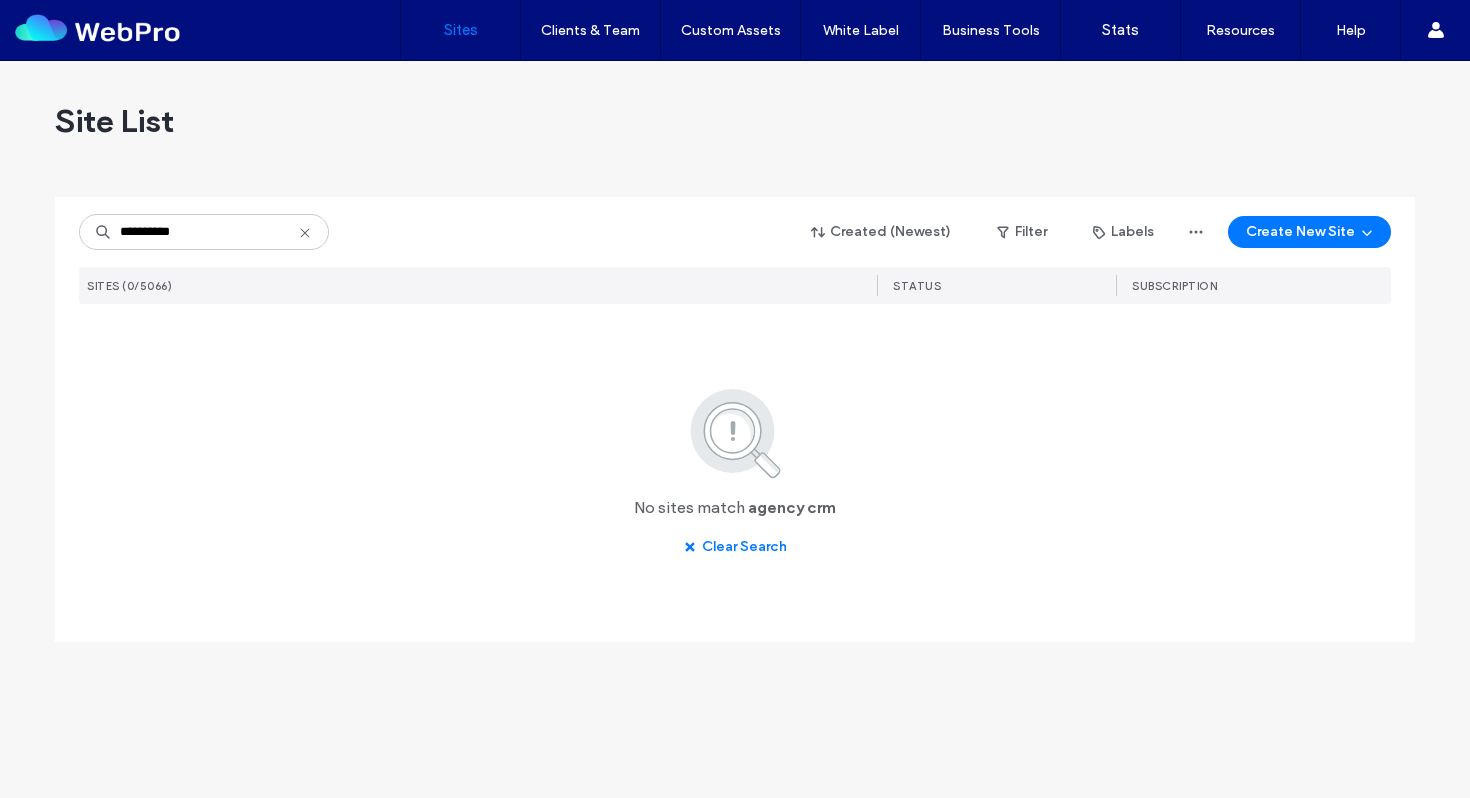 scroll, scrollTop: 0, scrollLeft: 0, axis: both 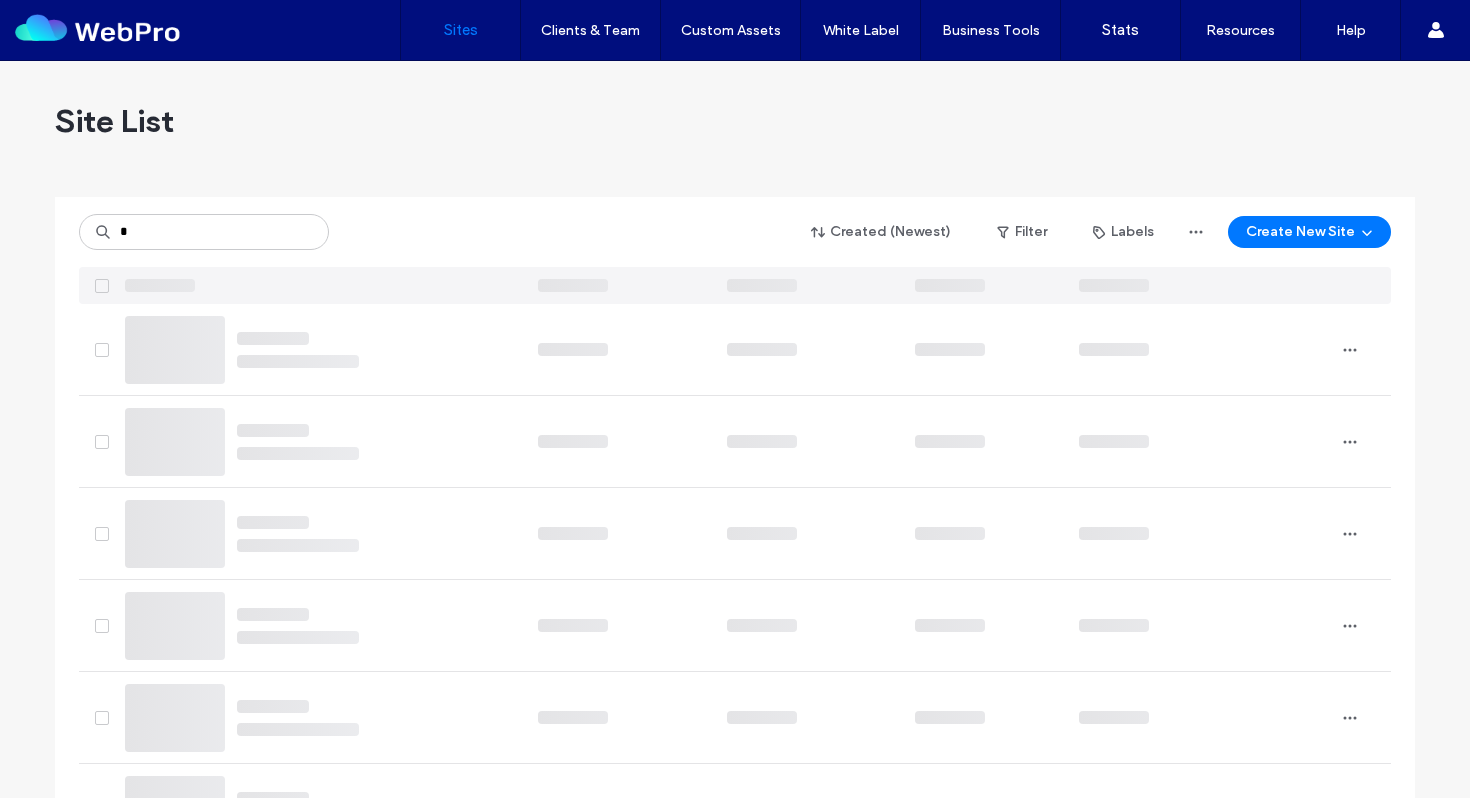 type on "*" 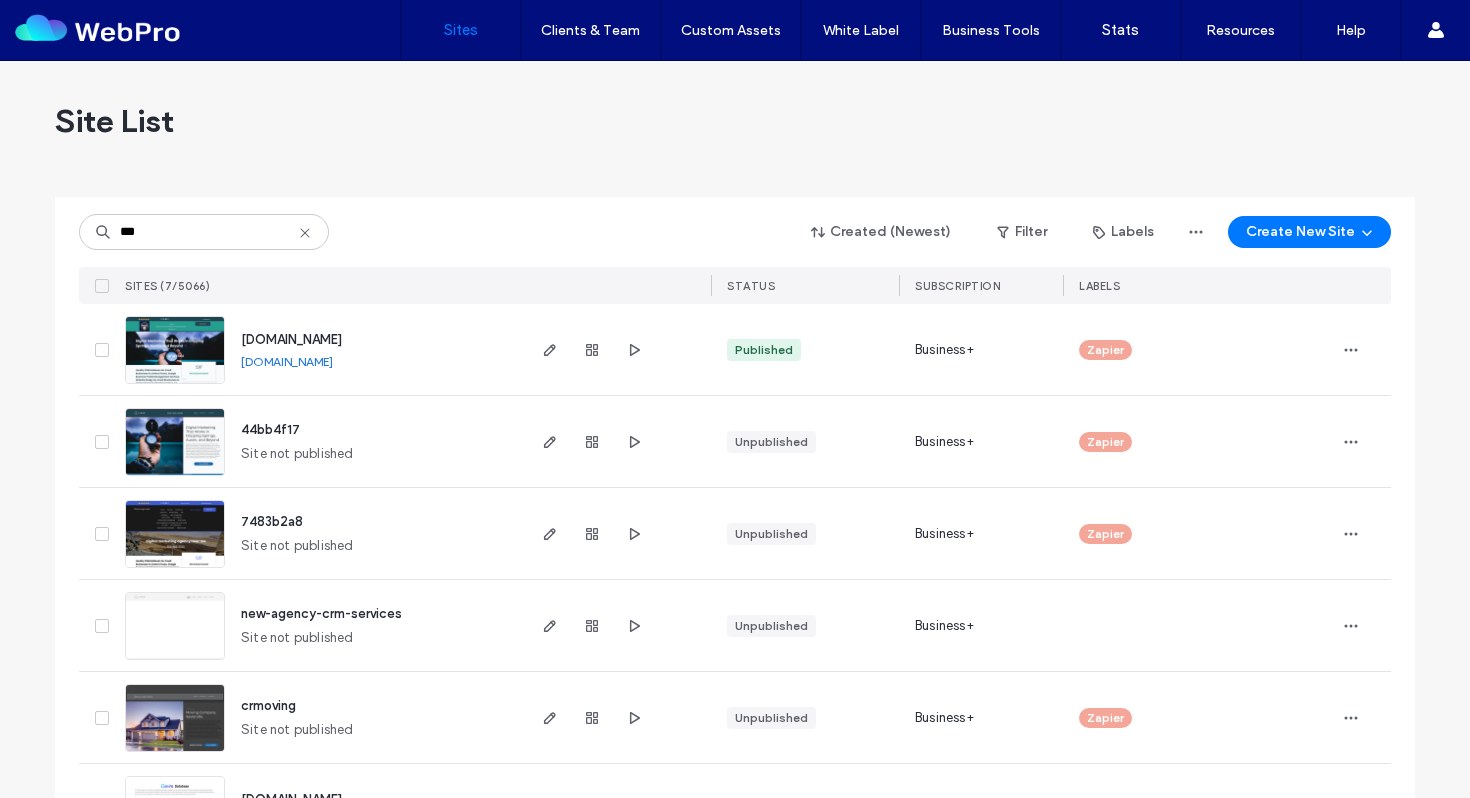 scroll, scrollTop: 174, scrollLeft: 0, axis: vertical 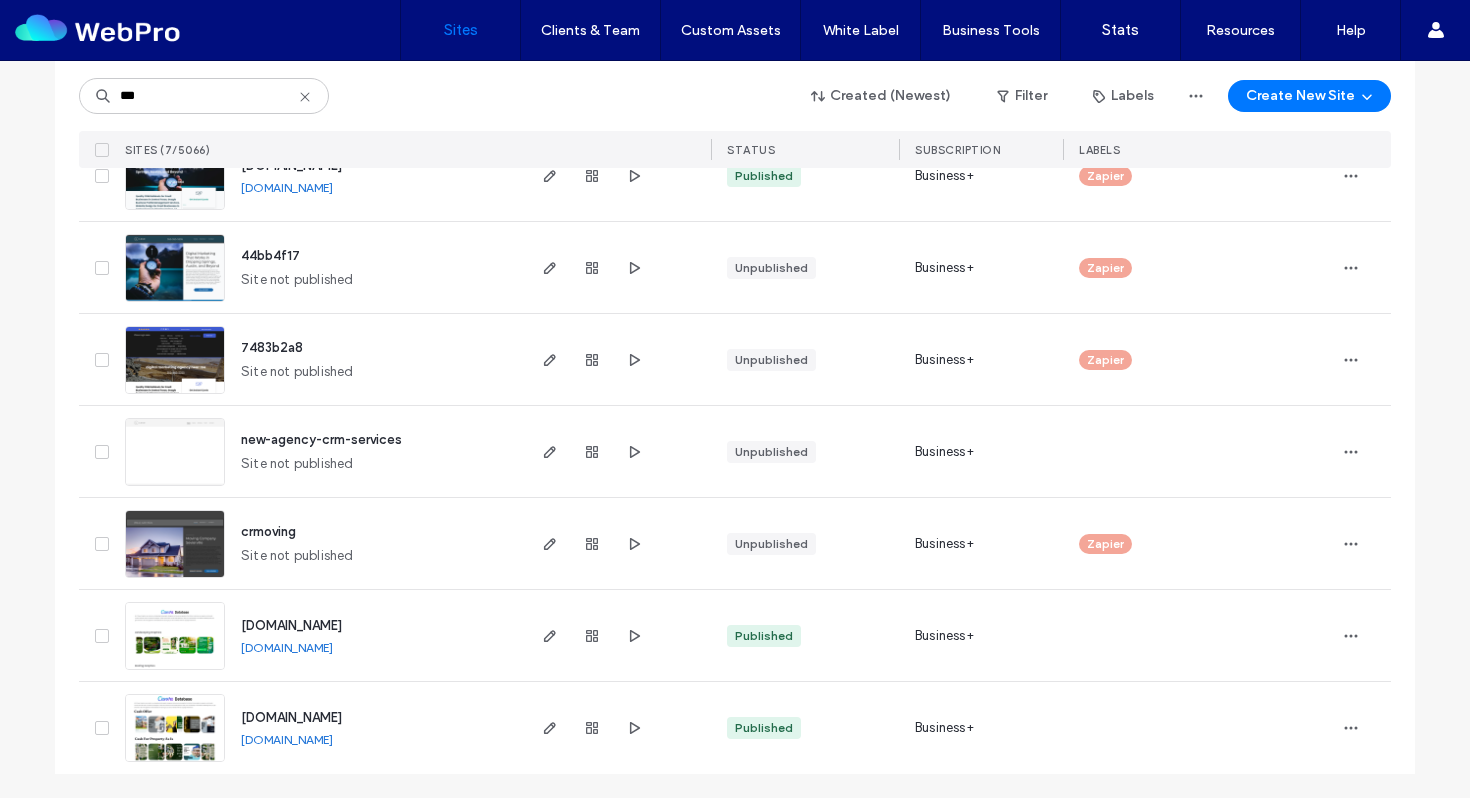 type on "***" 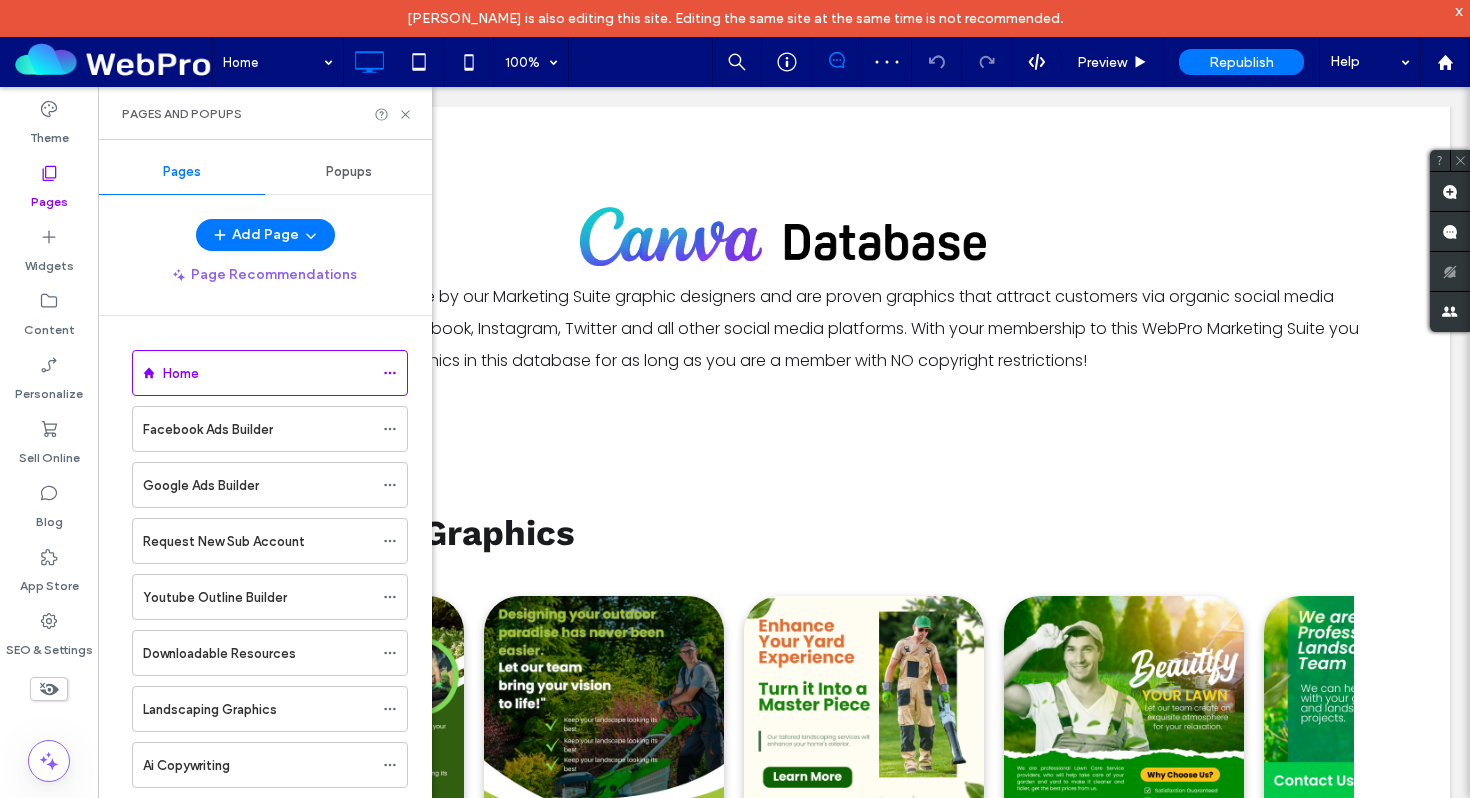 scroll, scrollTop: 0, scrollLeft: 0, axis: both 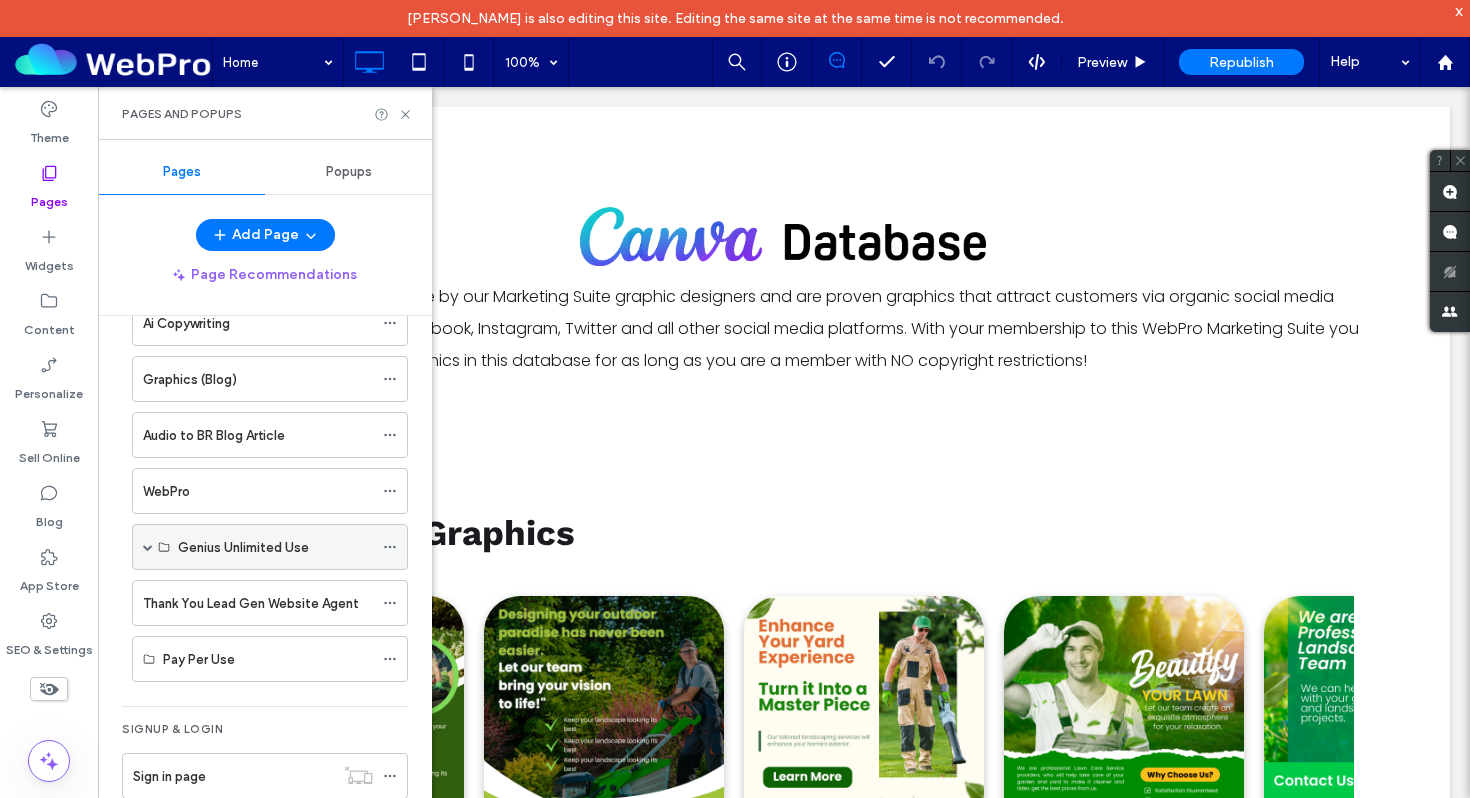 click at bounding box center [148, 547] 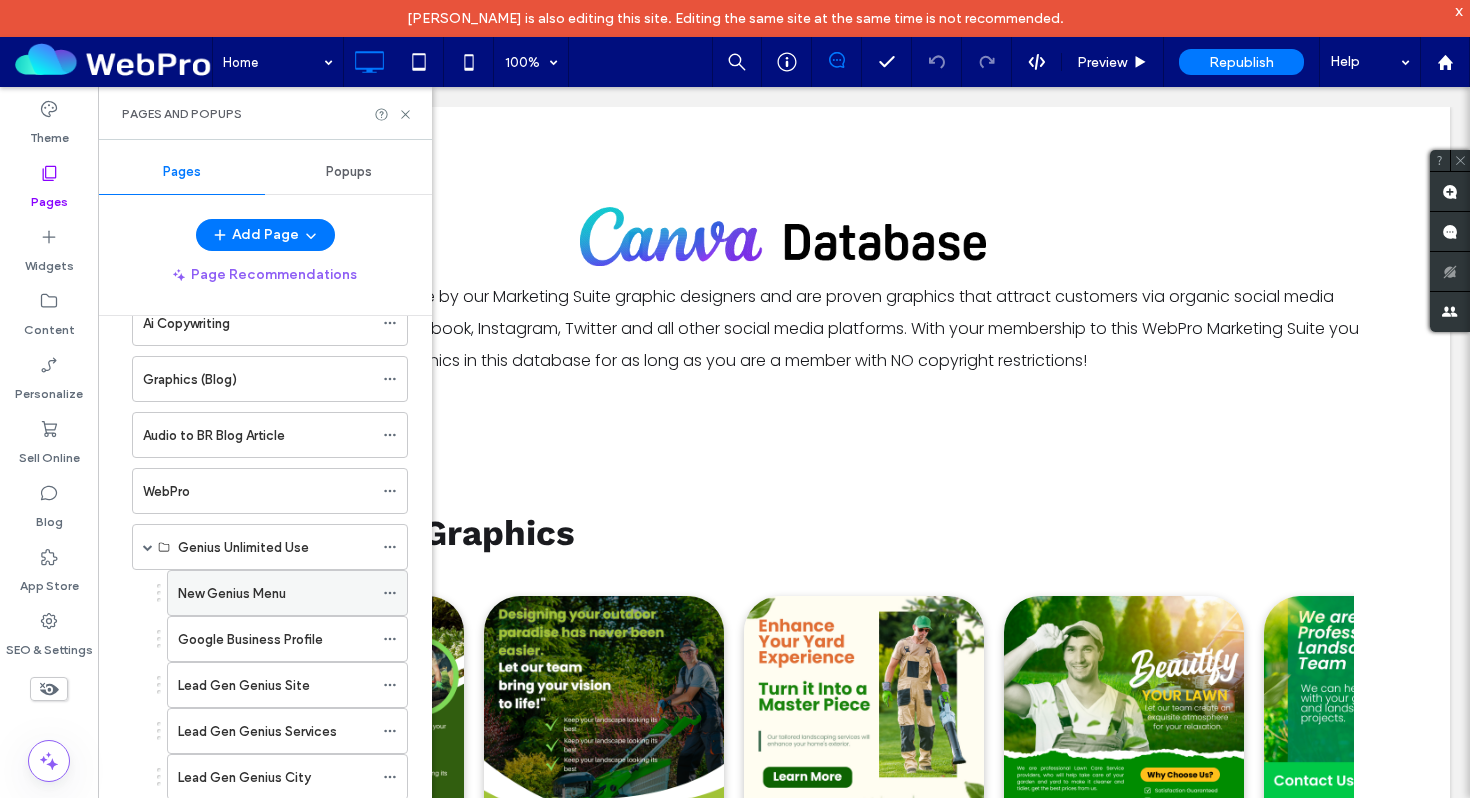 click on "New Genius Menu" at bounding box center (232, 593) 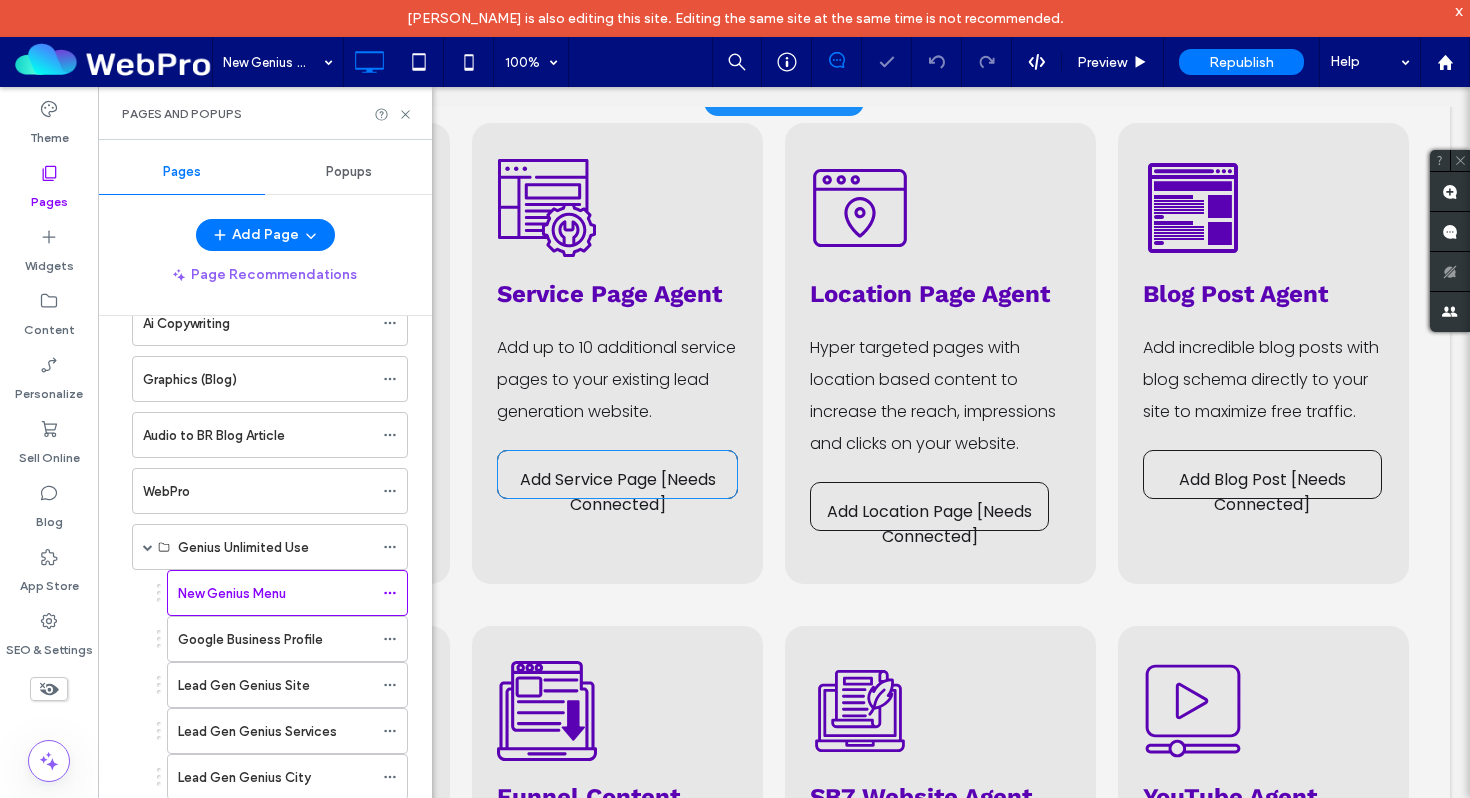 scroll, scrollTop: 582, scrollLeft: 0, axis: vertical 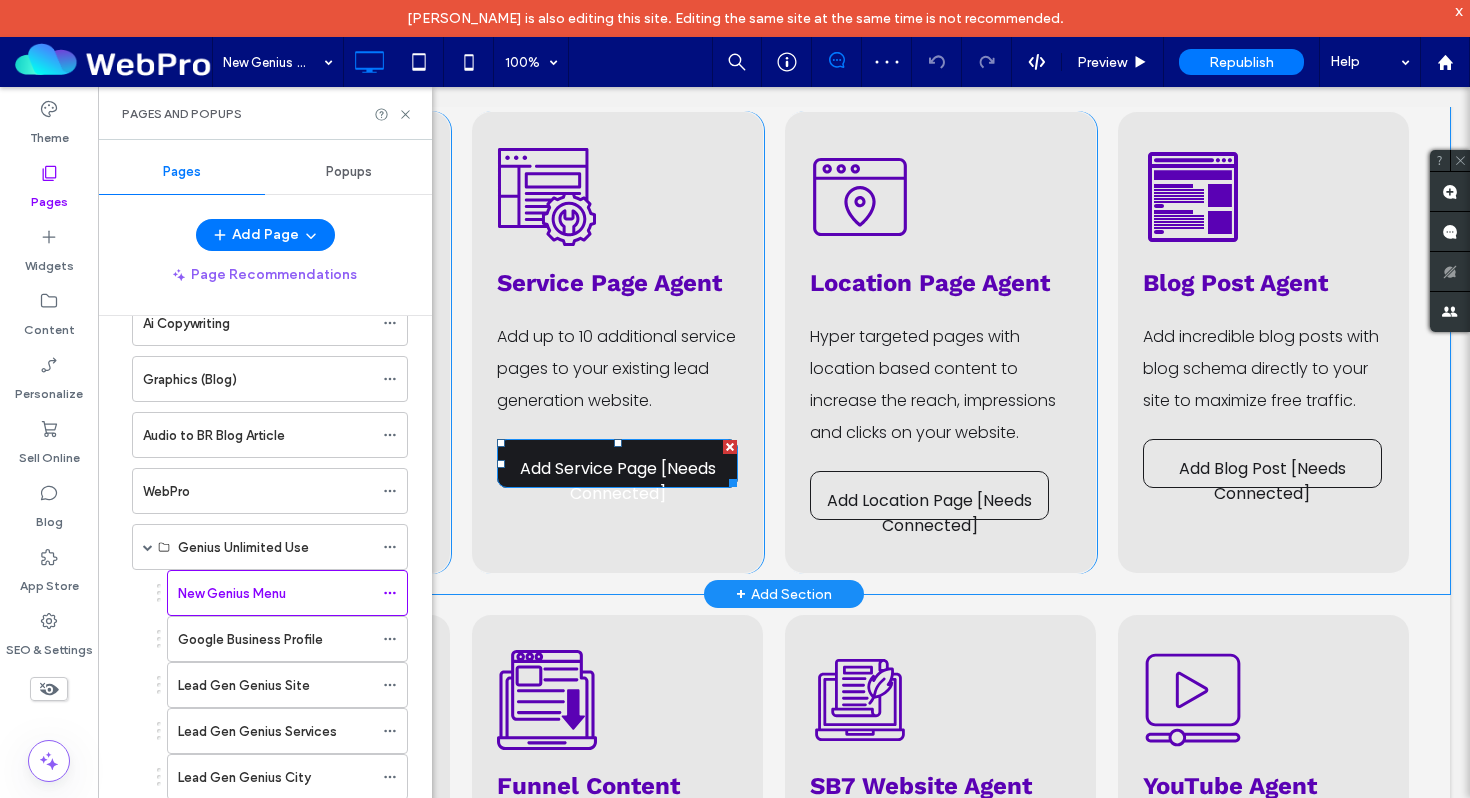 click on "Add Service Page [Needs Connected]" at bounding box center (617, 481) 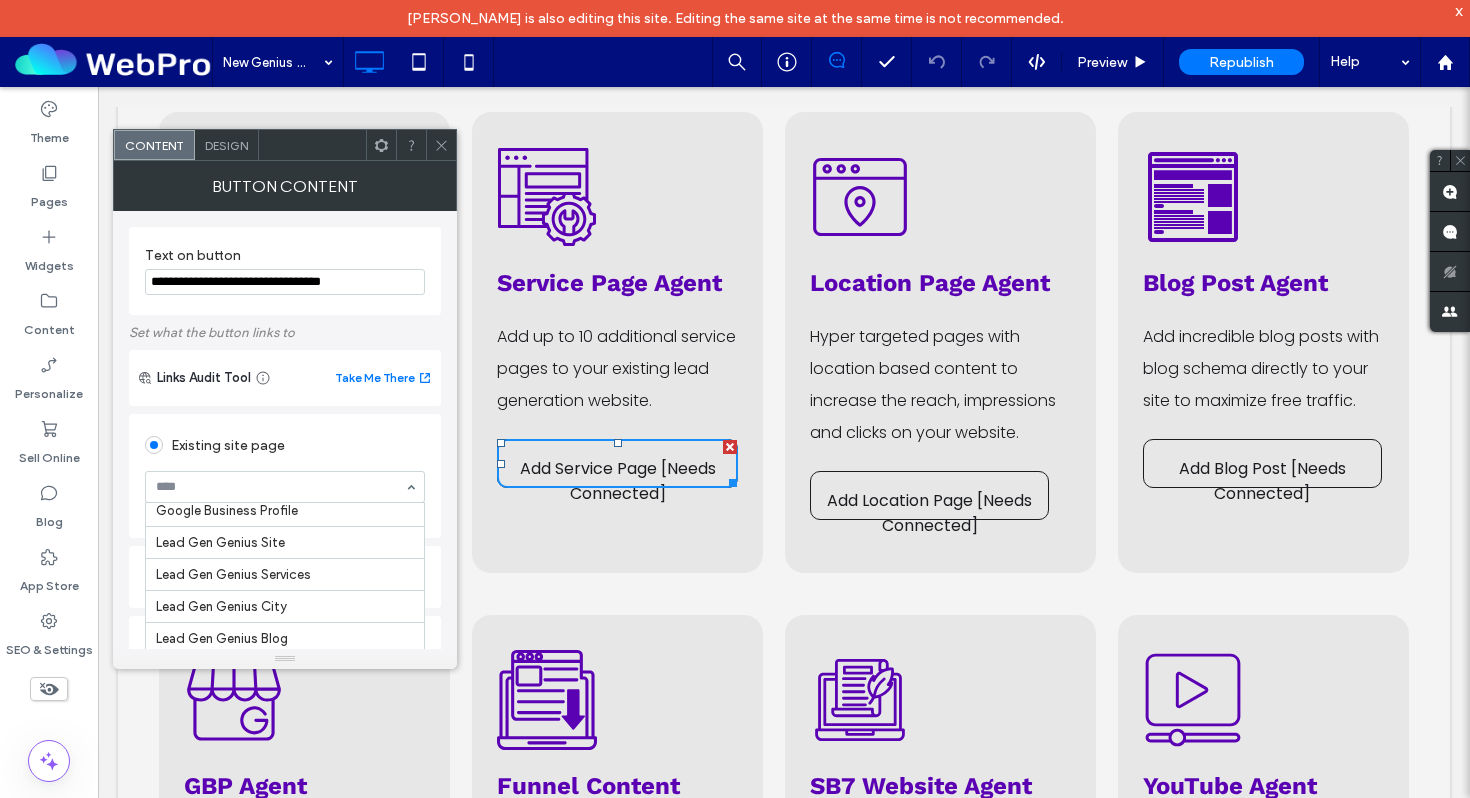 scroll, scrollTop: 391, scrollLeft: 0, axis: vertical 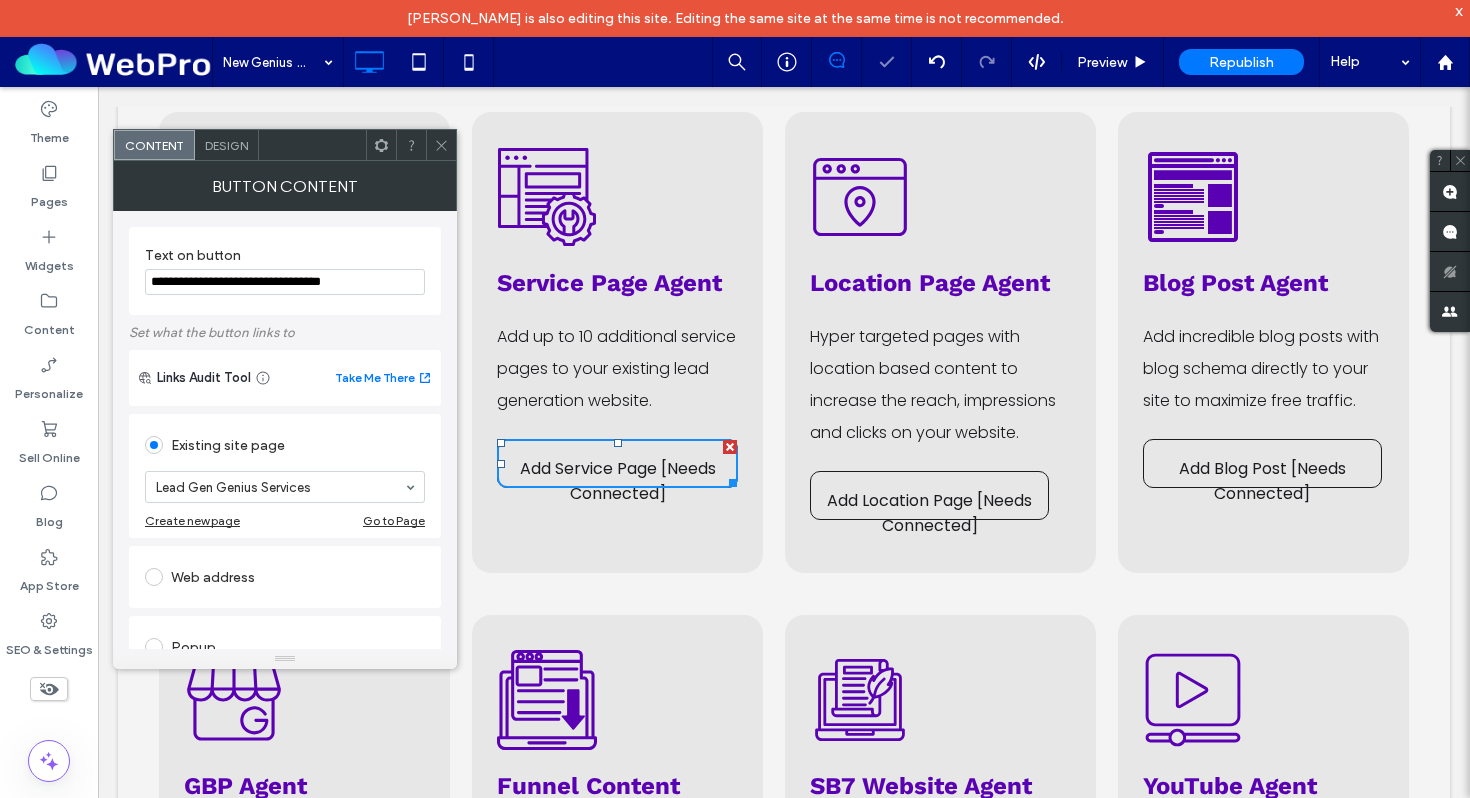click at bounding box center (441, 145) 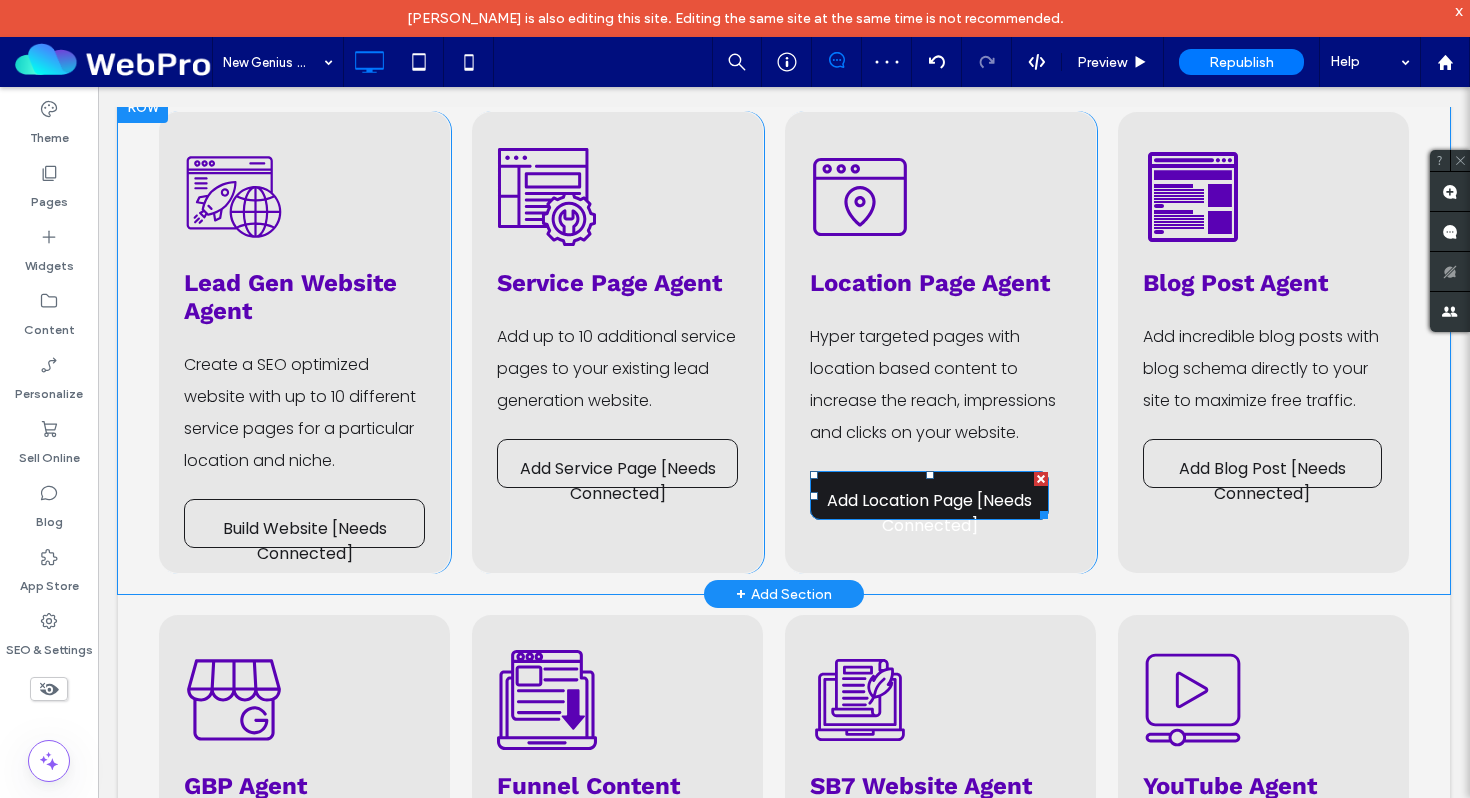 click on "Add Location Page [Needs Connected]" at bounding box center [929, 513] 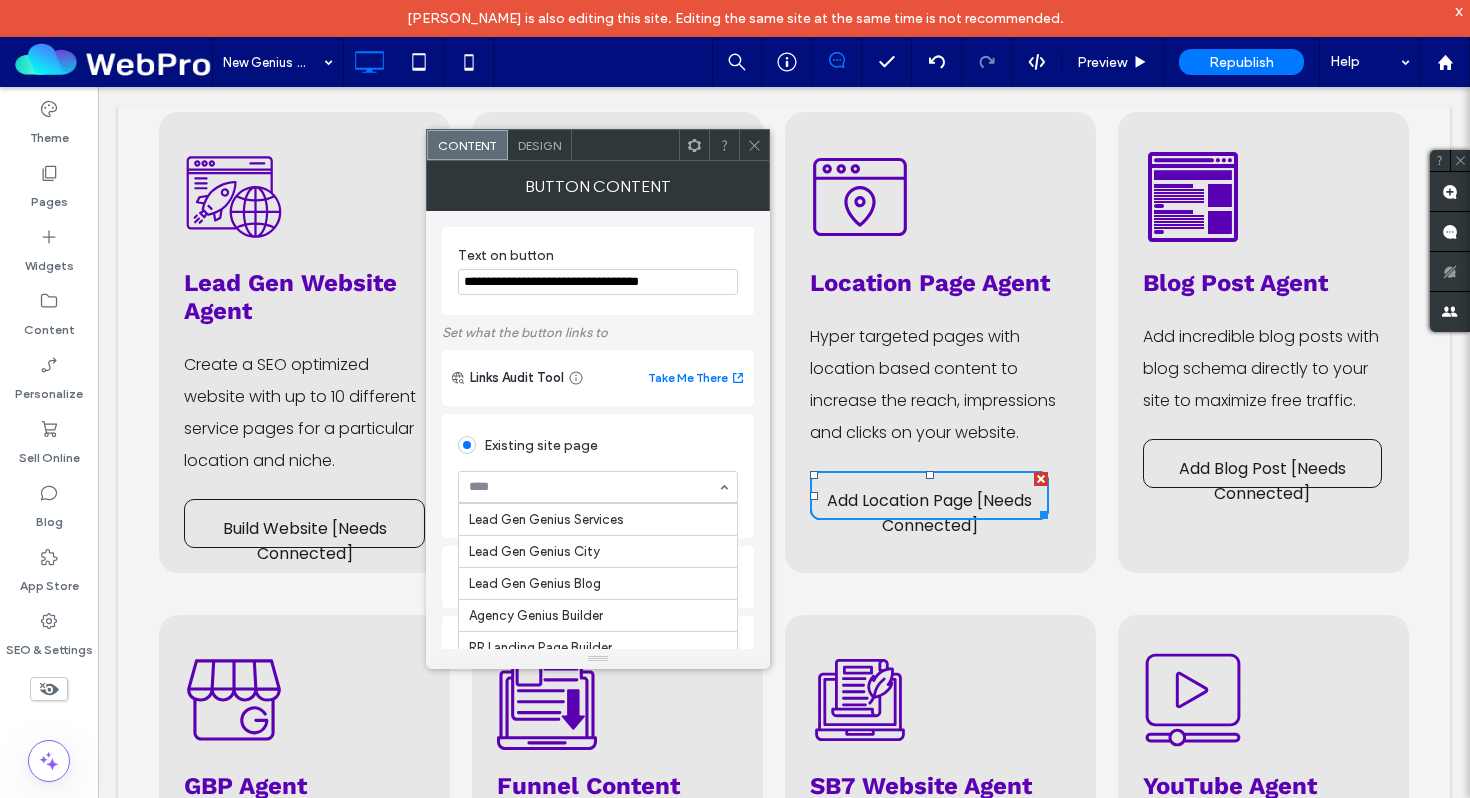 scroll, scrollTop: 448, scrollLeft: 0, axis: vertical 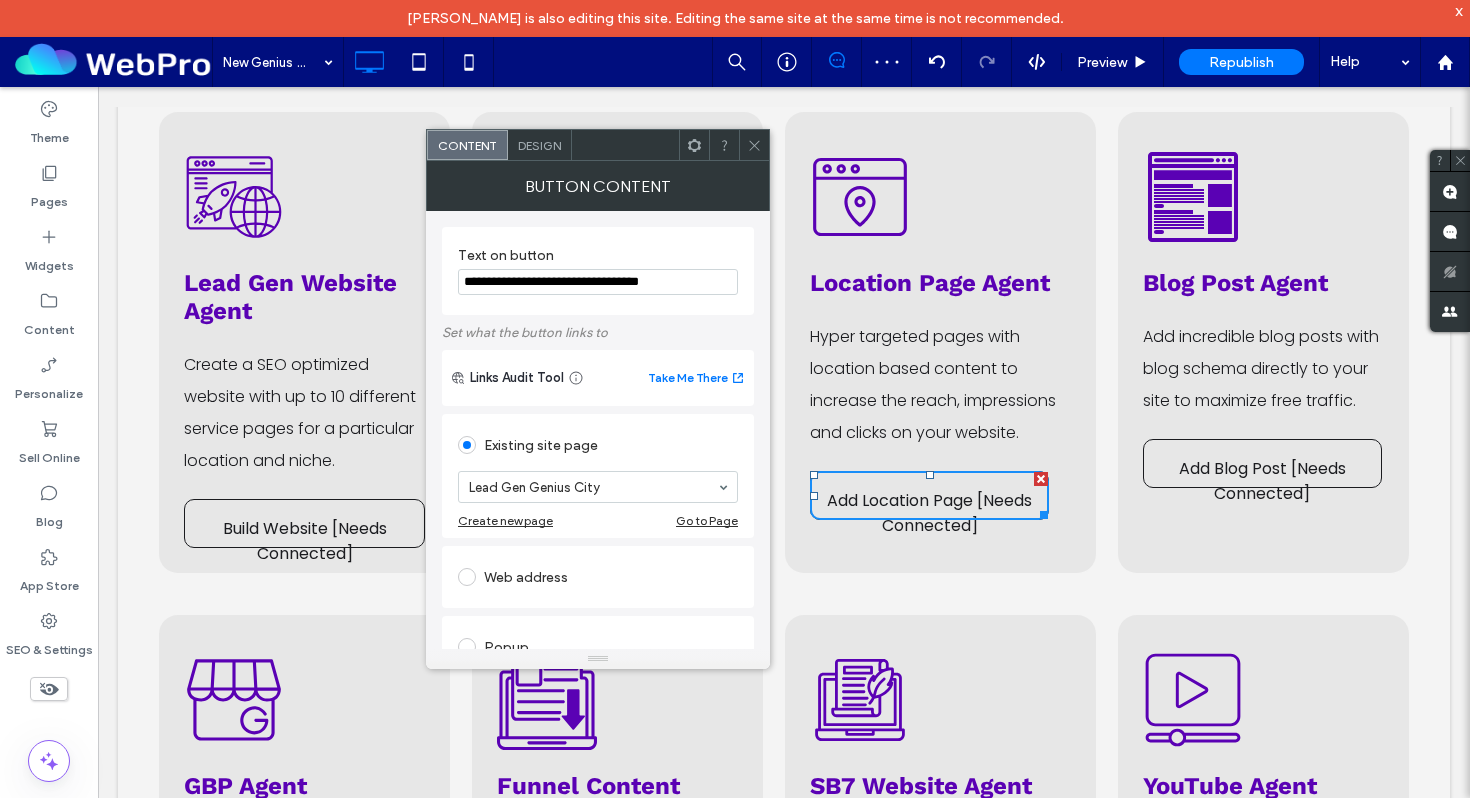 click at bounding box center [754, 145] 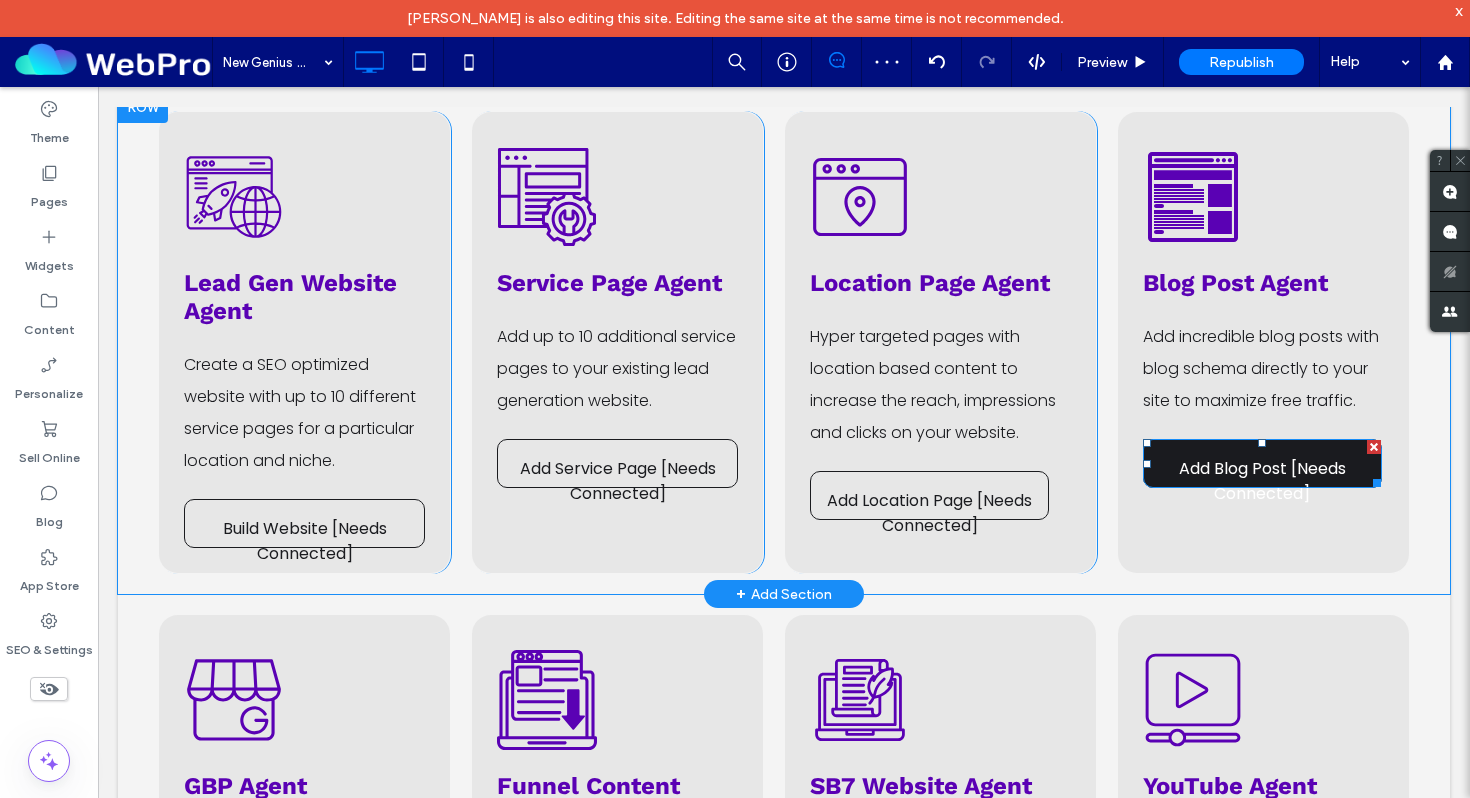 click on "Add Blog Post [Needs Connected]" at bounding box center (1262, 481) 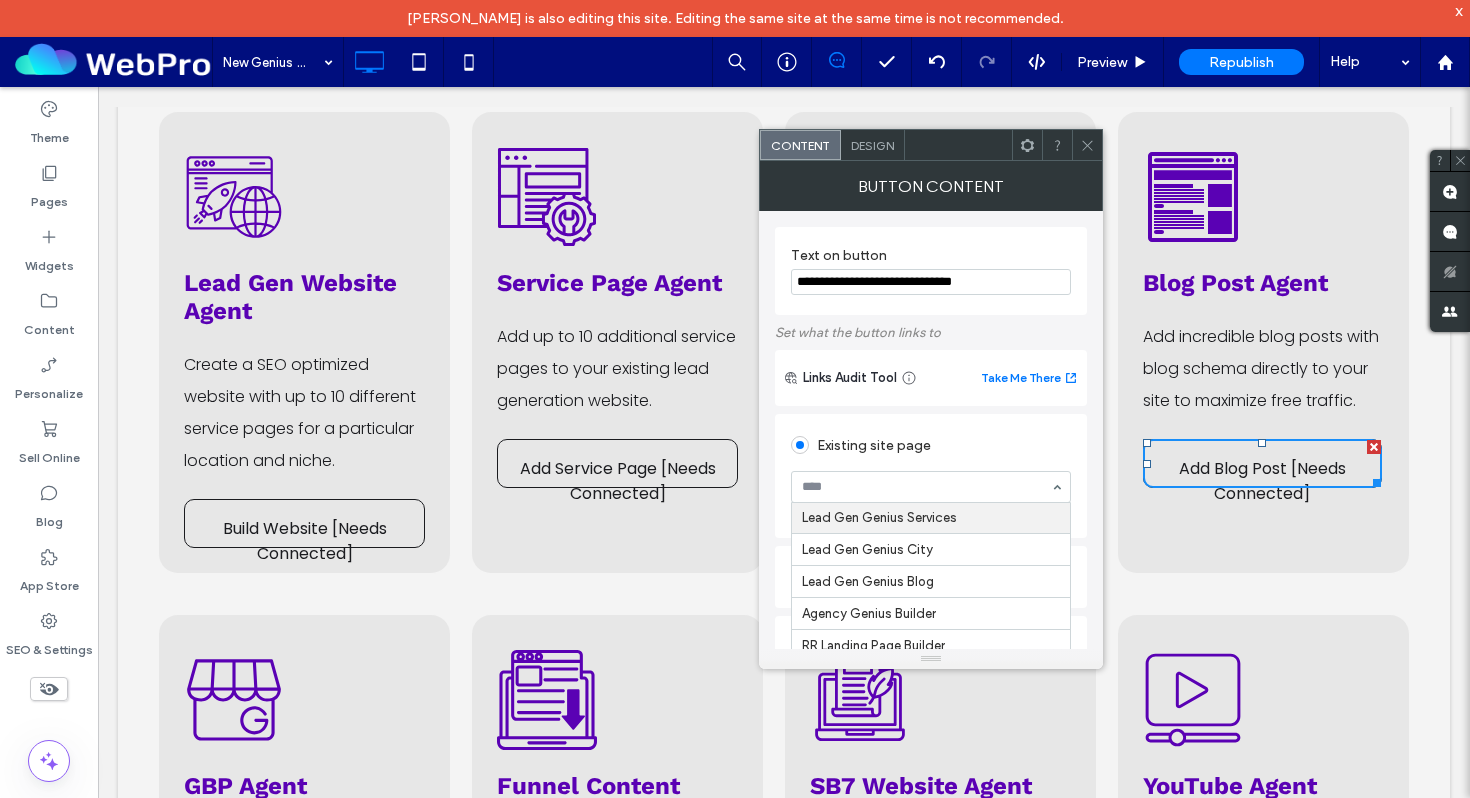 scroll, scrollTop: 458, scrollLeft: 0, axis: vertical 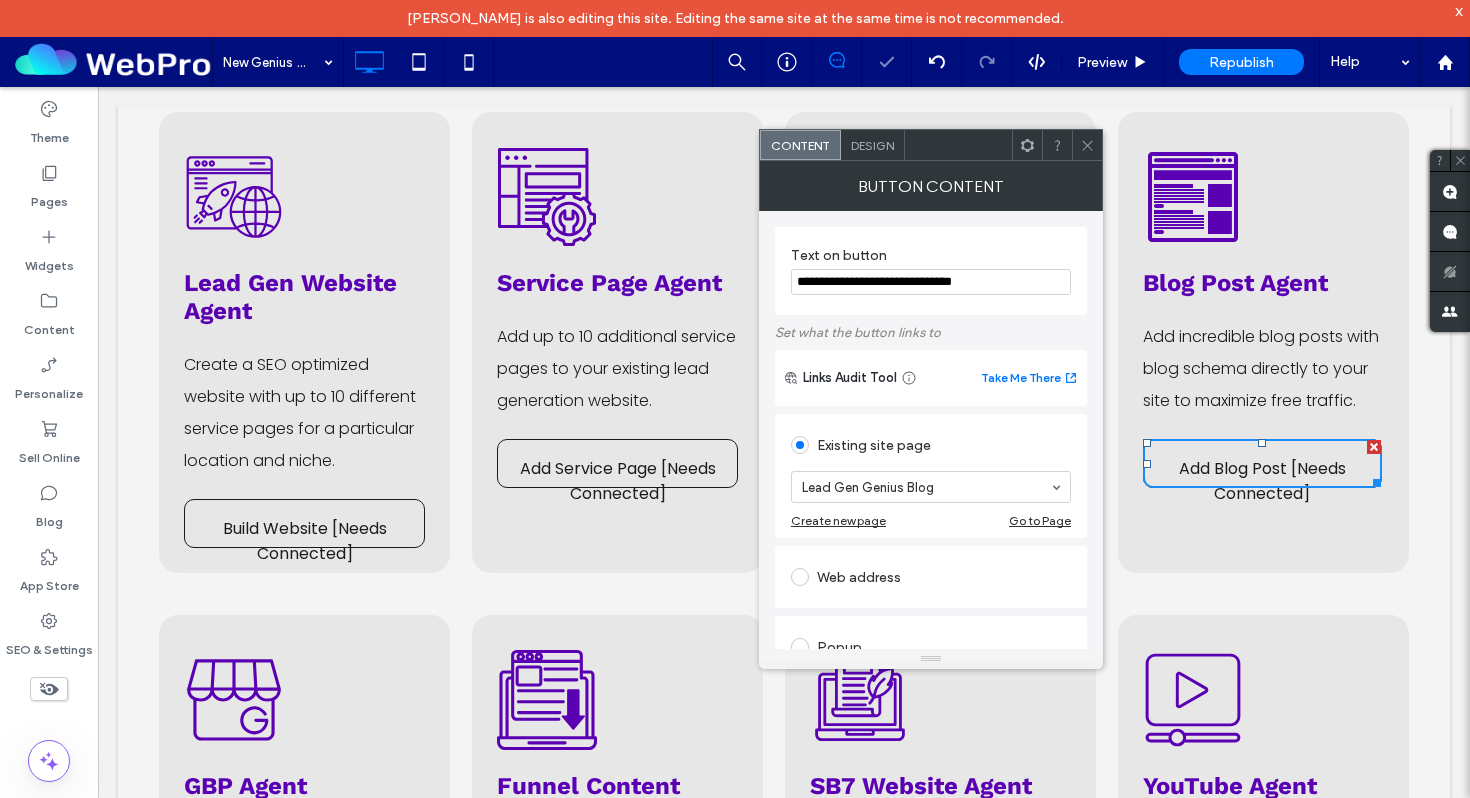 click at bounding box center (1087, 145) 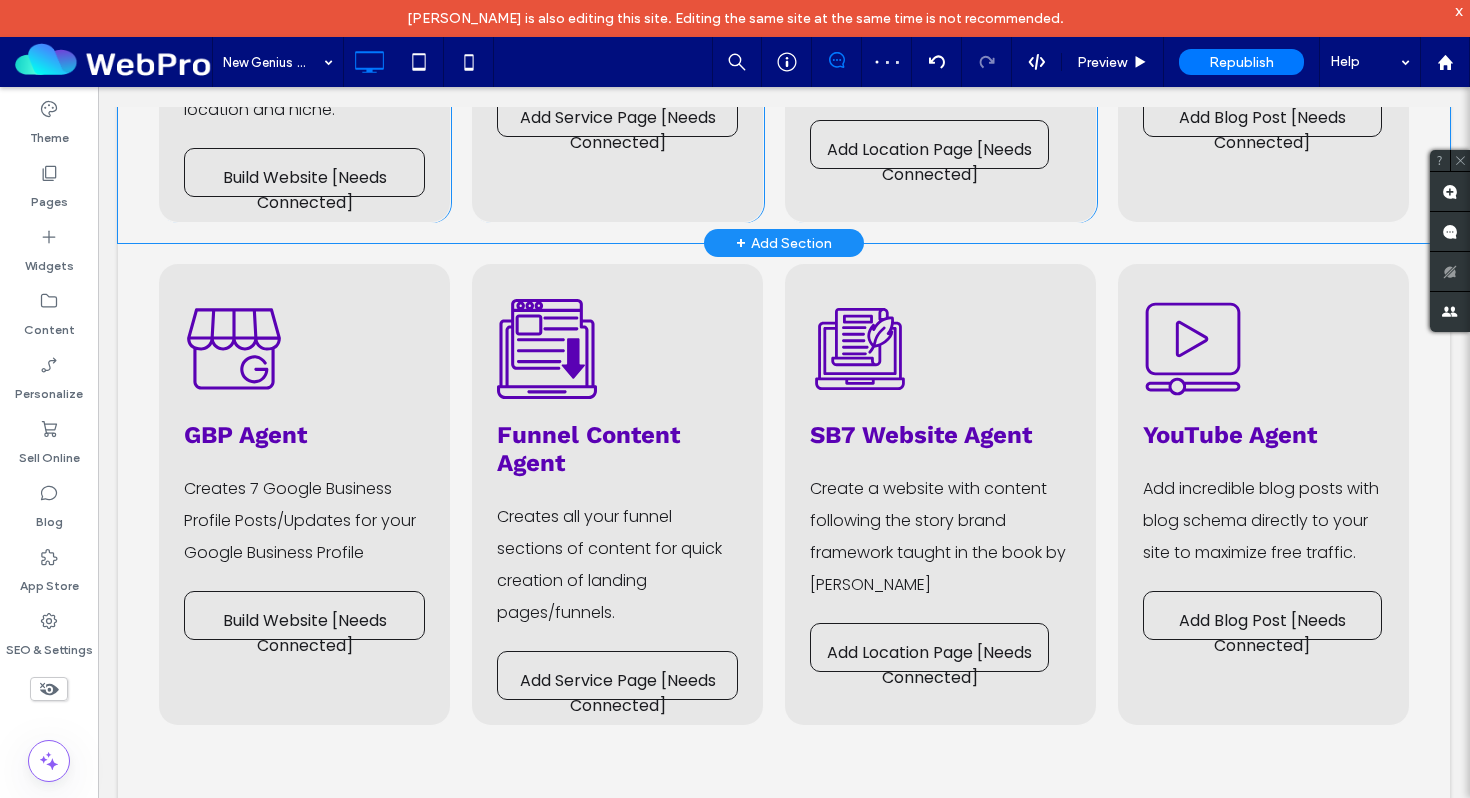 scroll, scrollTop: 945, scrollLeft: 0, axis: vertical 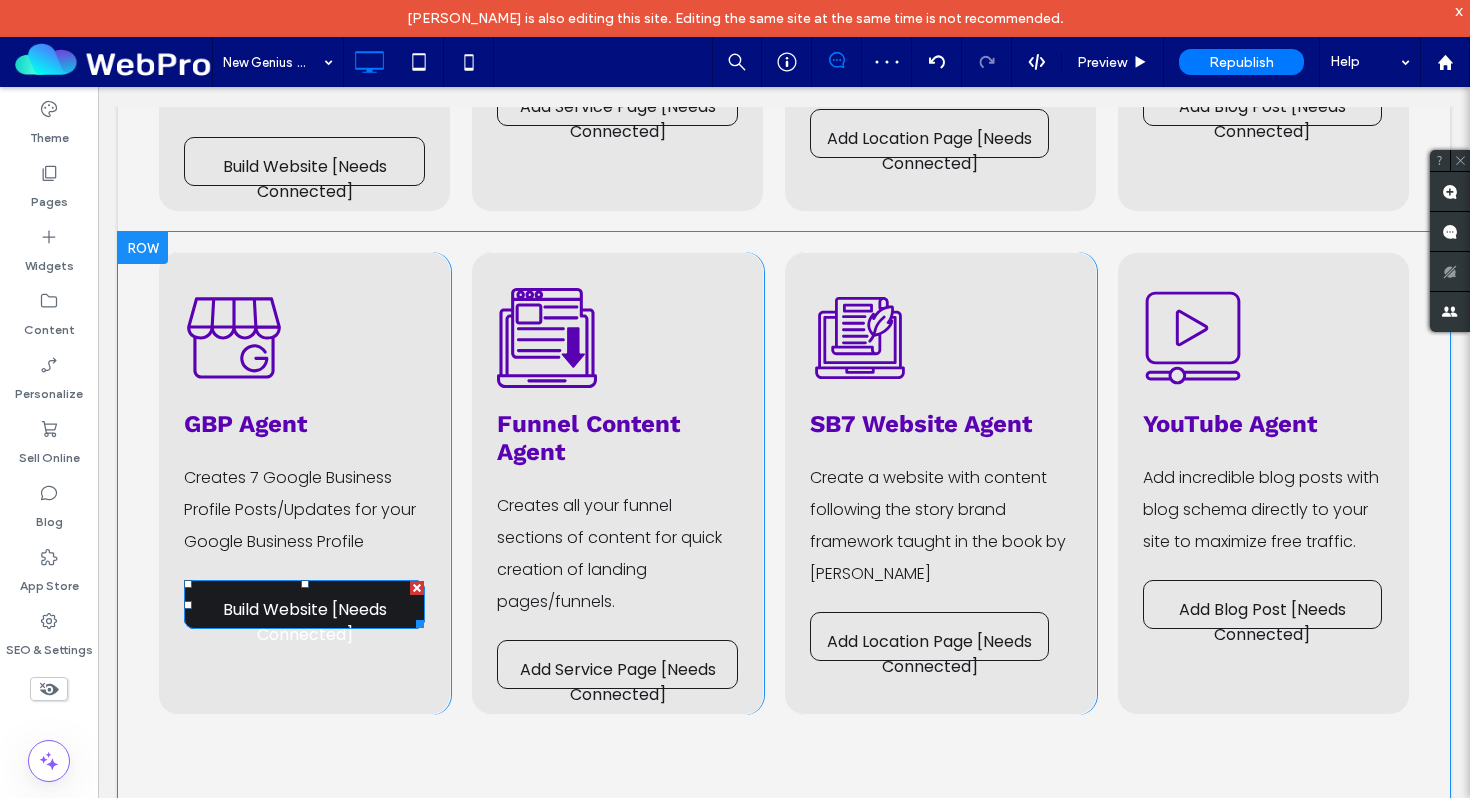 click on "Build Website [Needs Connected]" at bounding box center (304, 622) 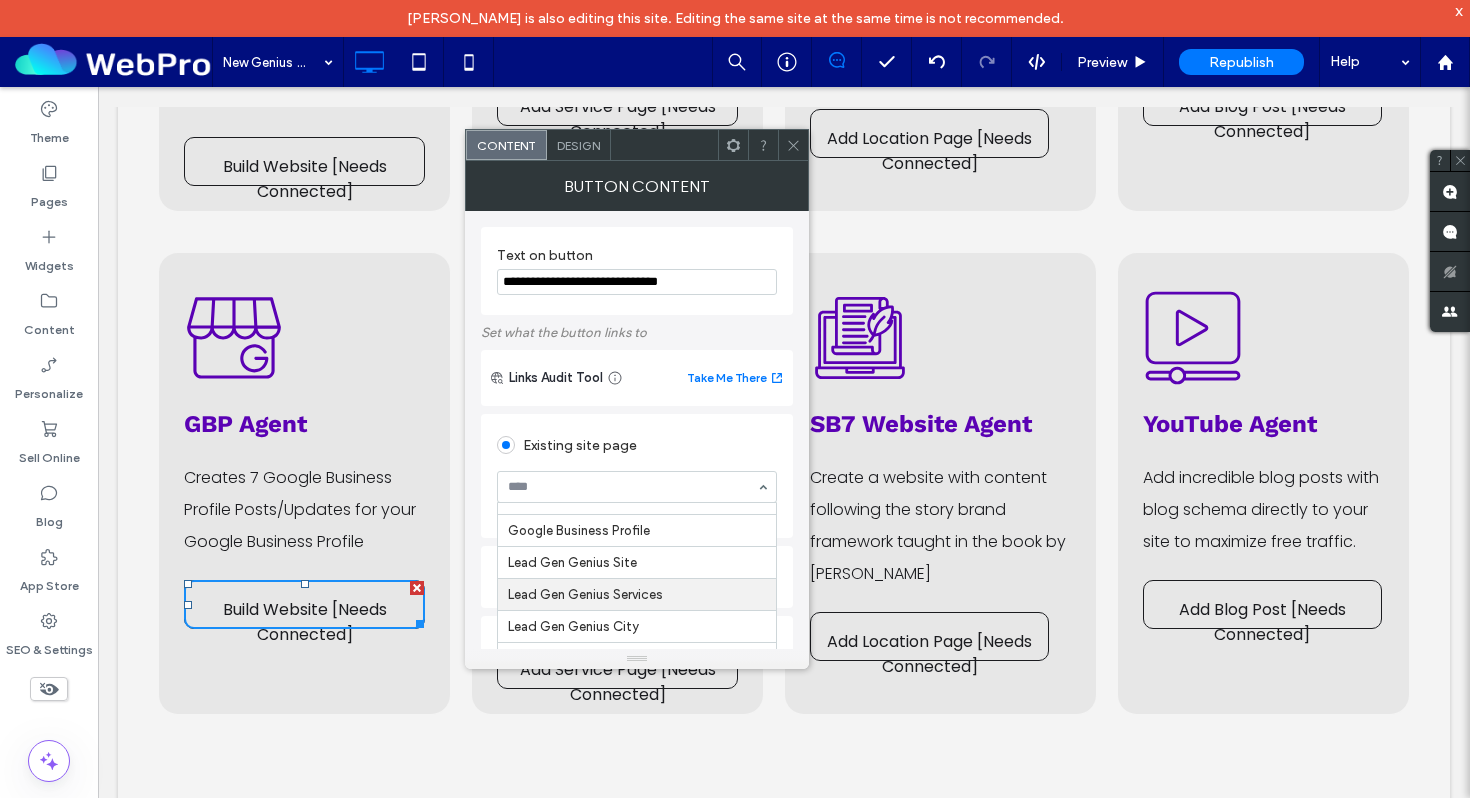 scroll, scrollTop: 351, scrollLeft: 0, axis: vertical 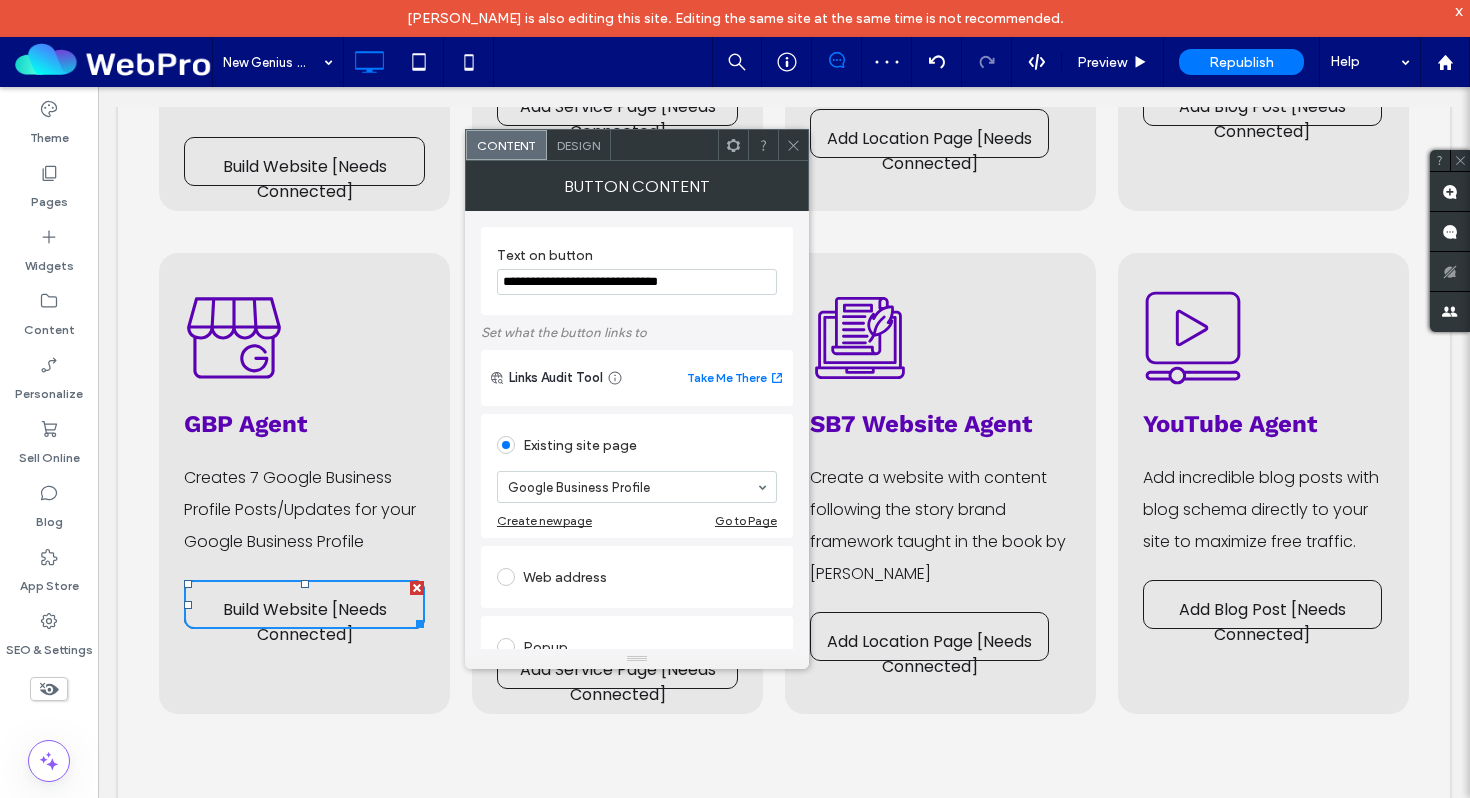 click at bounding box center [793, 145] 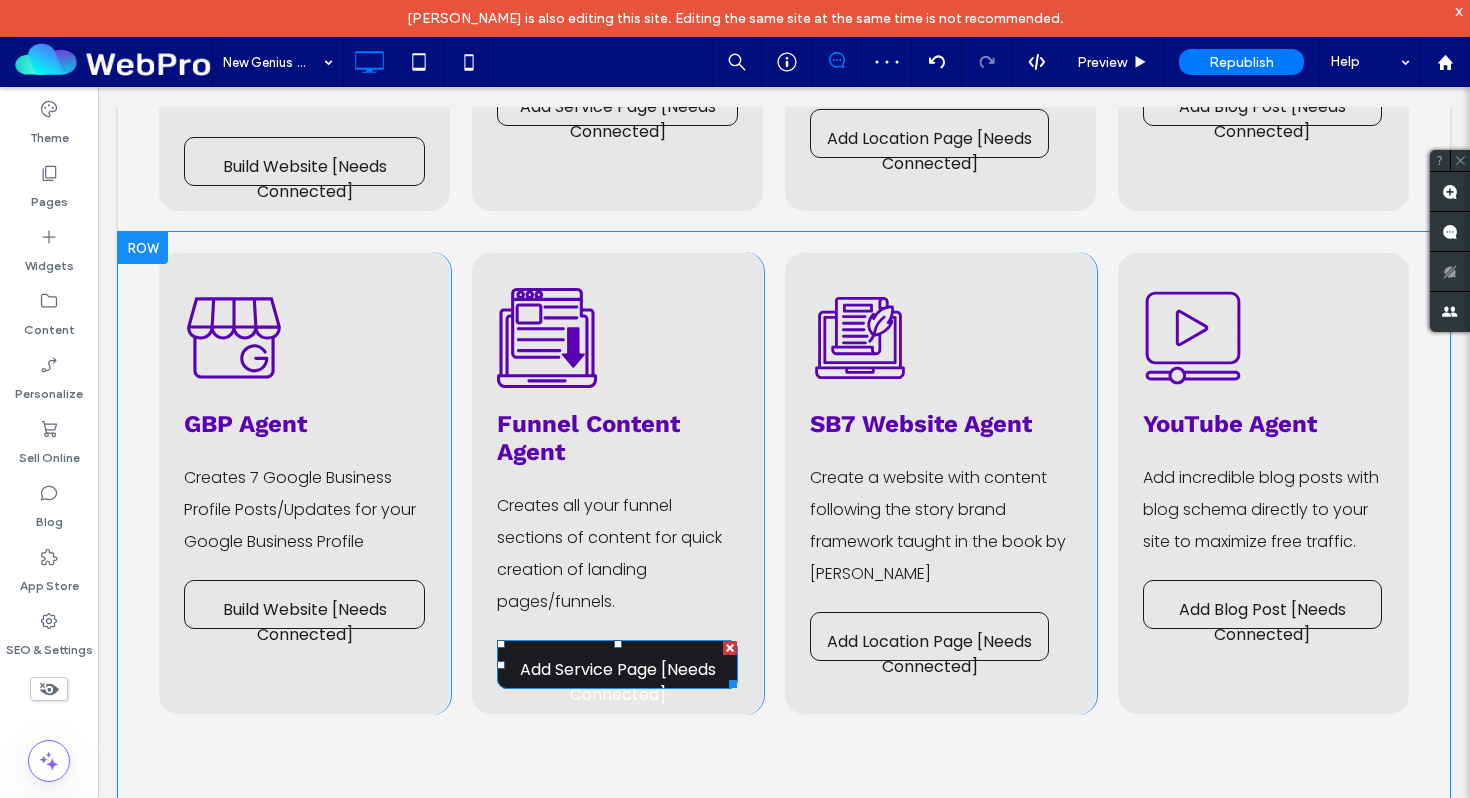 click on "Add Service Page [Needs Connected]" at bounding box center [617, 682] 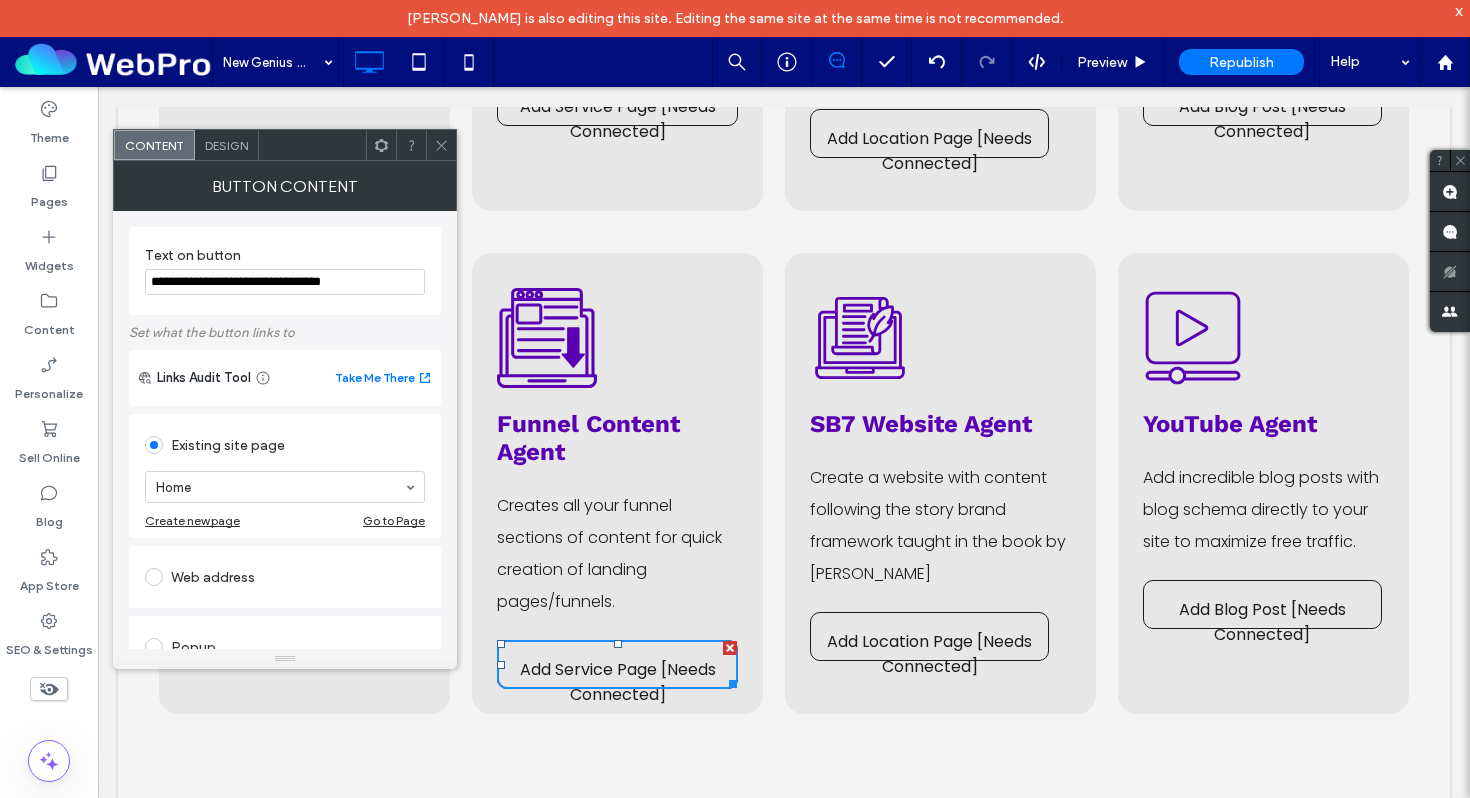 click on "Home" at bounding box center (285, 487) 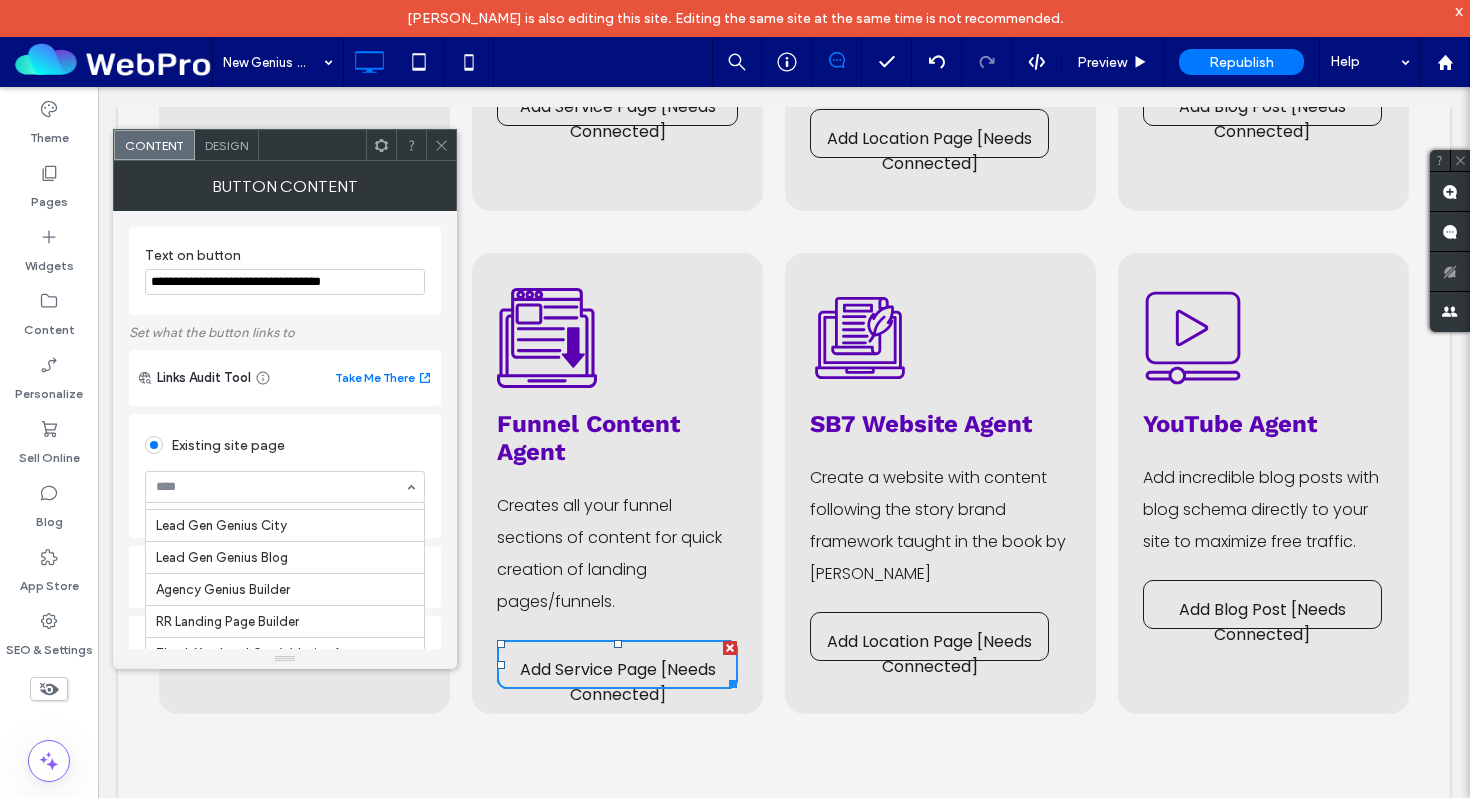scroll, scrollTop: 494, scrollLeft: 0, axis: vertical 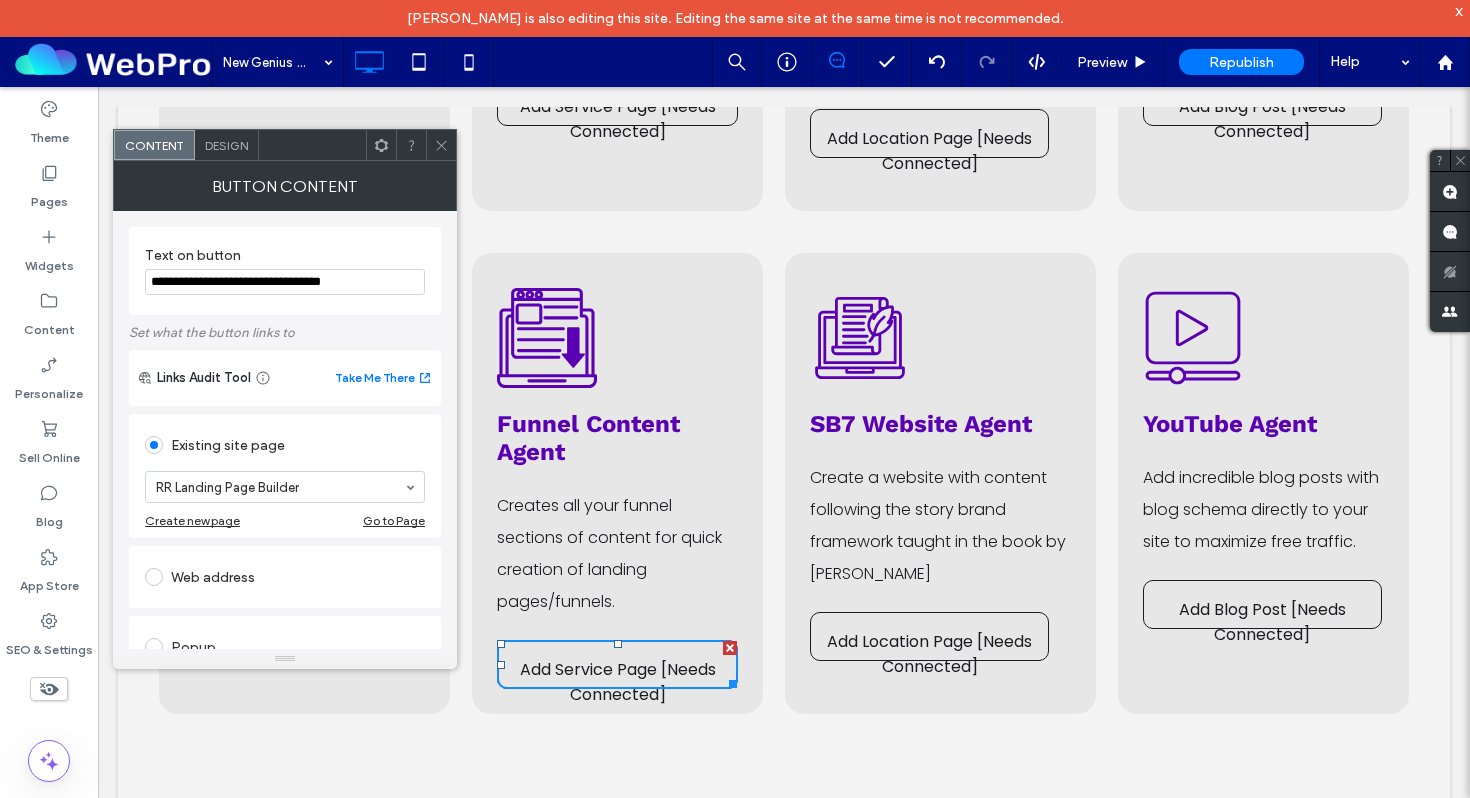 drag, startPoint x: 443, startPoint y: 153, endPoint x: 591, endPoint y: 294, distance: 204.4138 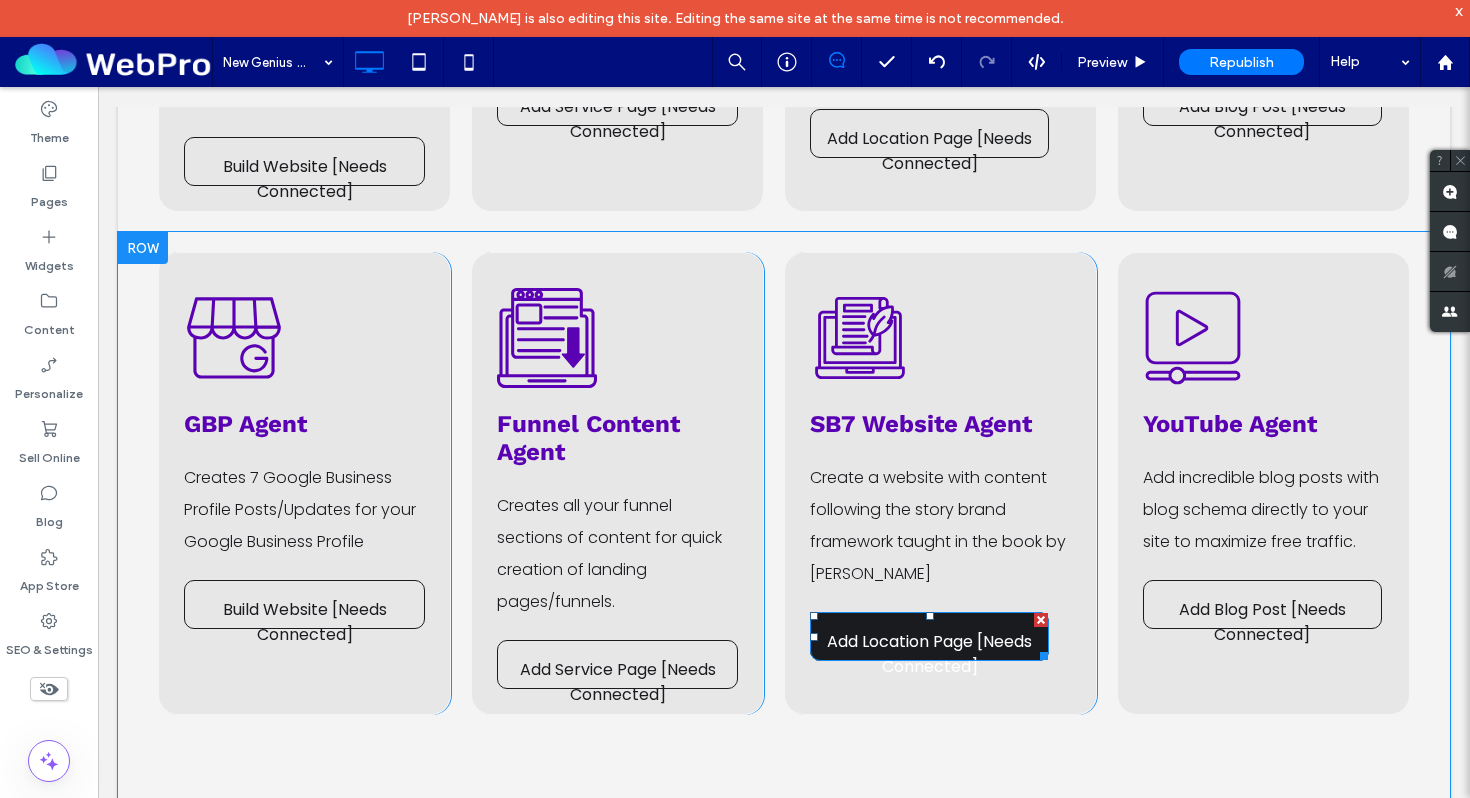click on "Add Location Page [Needs Connected]" at bounding box center (929, 654) 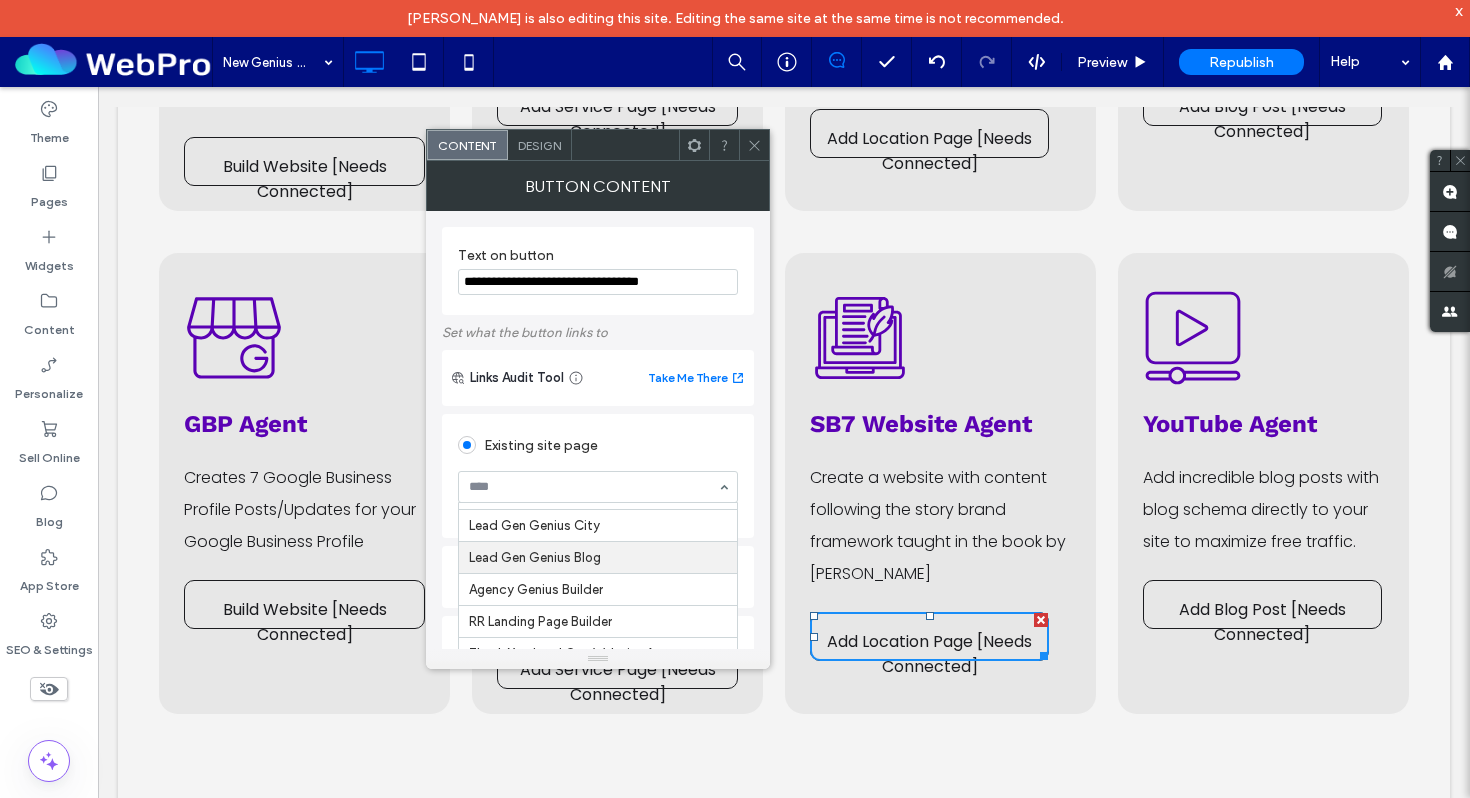 scroll, scrollTop: 494, scrollLeft: 0, axis: vertical 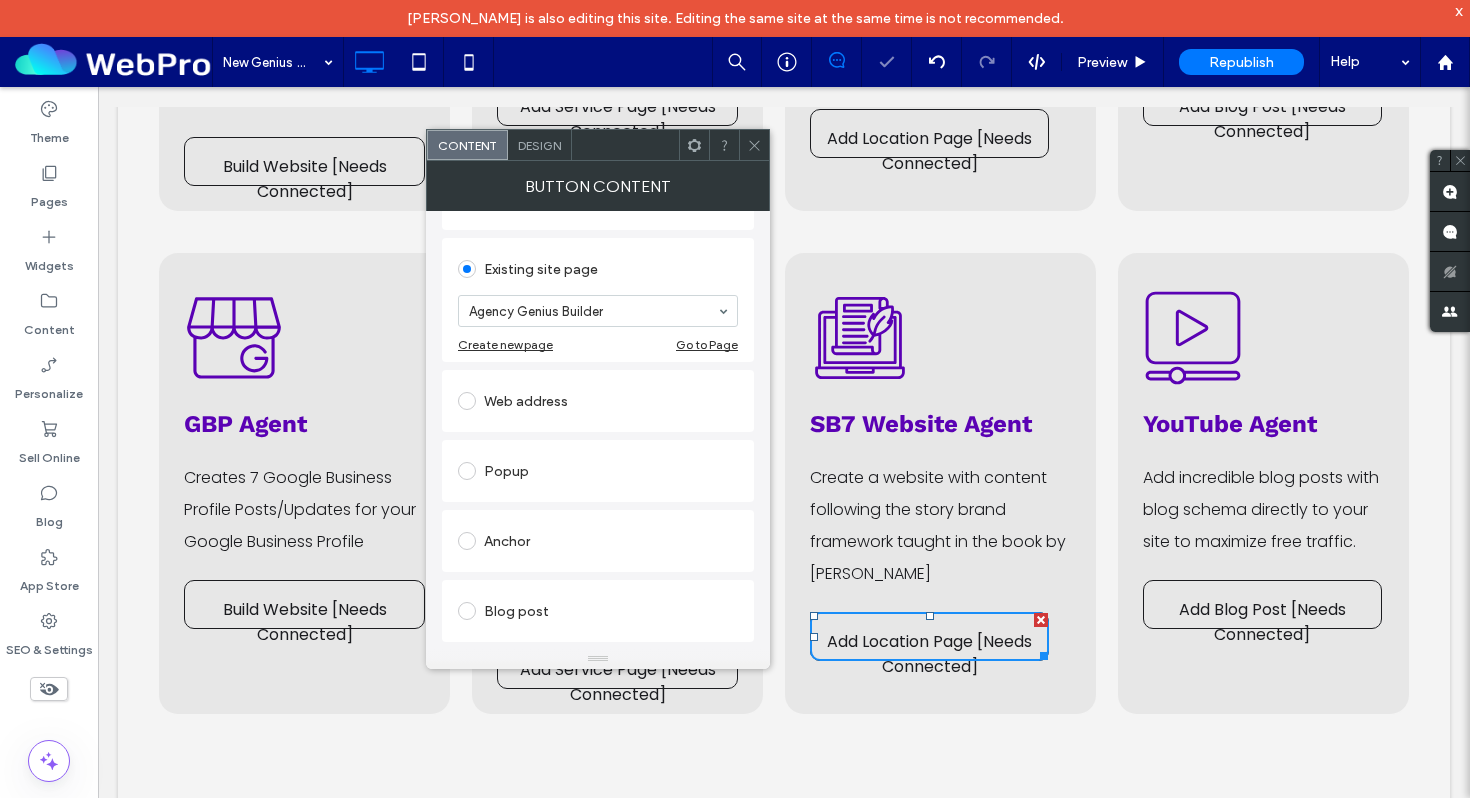 click 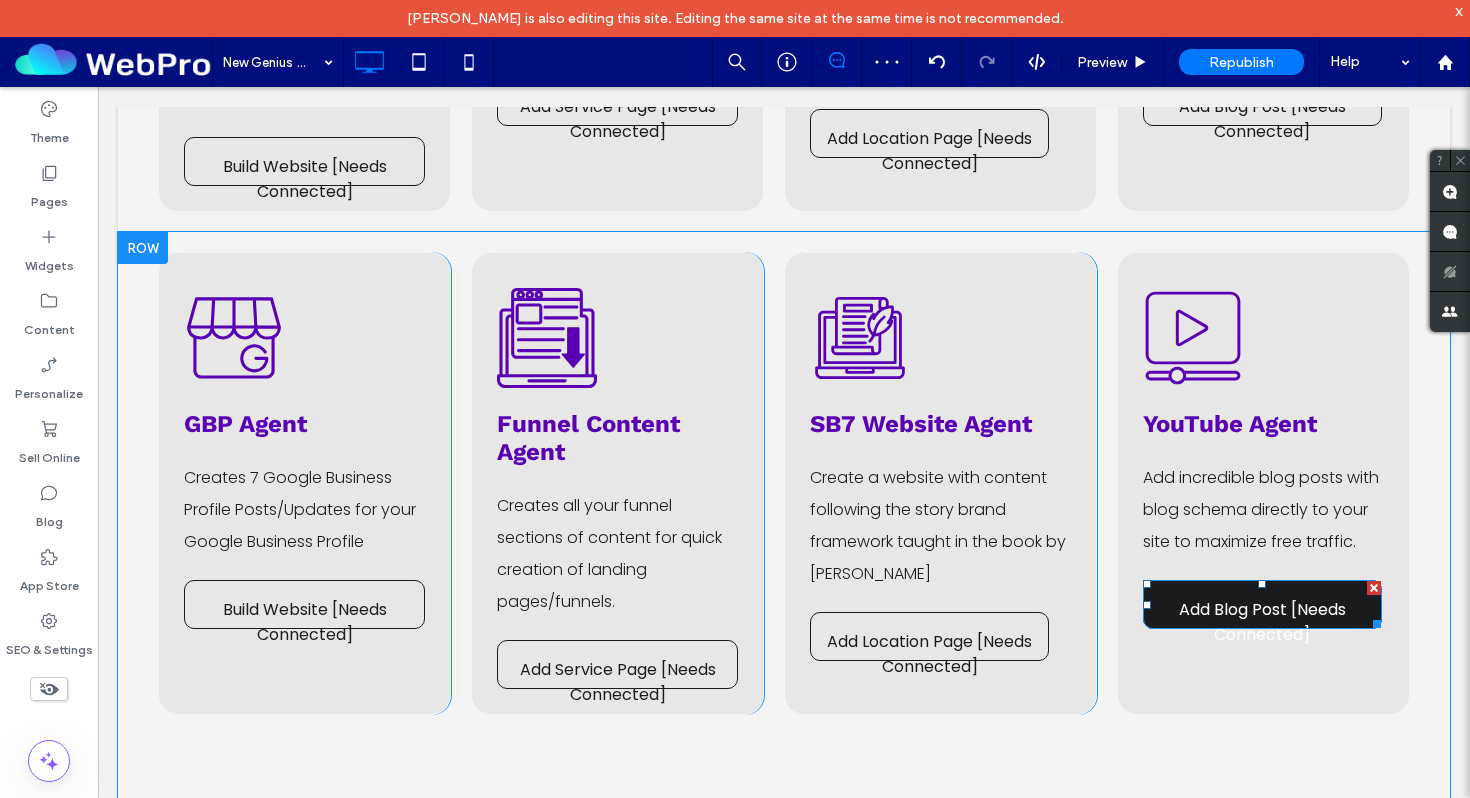 click on "Add Blog Post [Needs Connected]" at bounding box center (1262, 622) 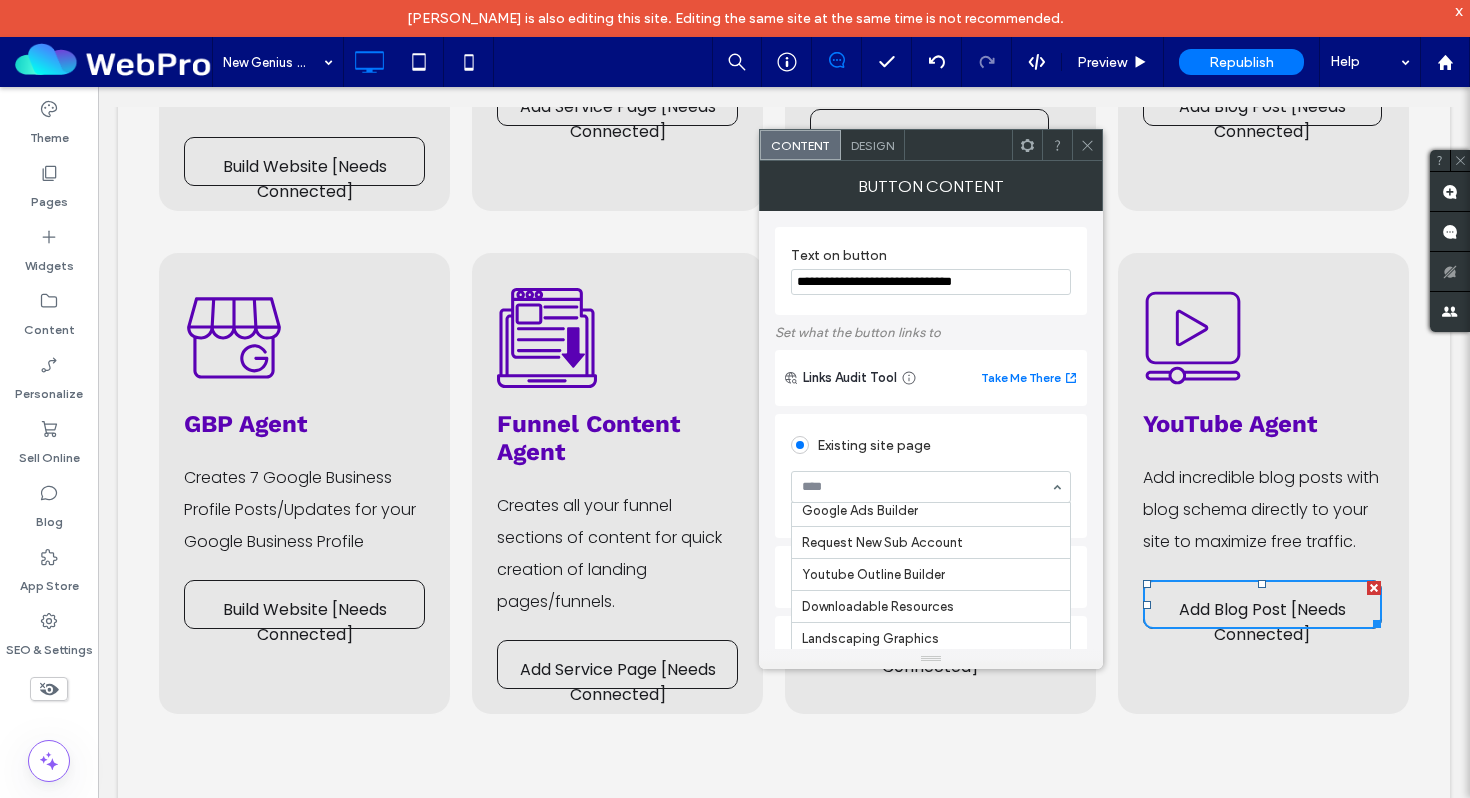 scroll, scrollTop: 87, scrollLeft: 0, axis: vertical 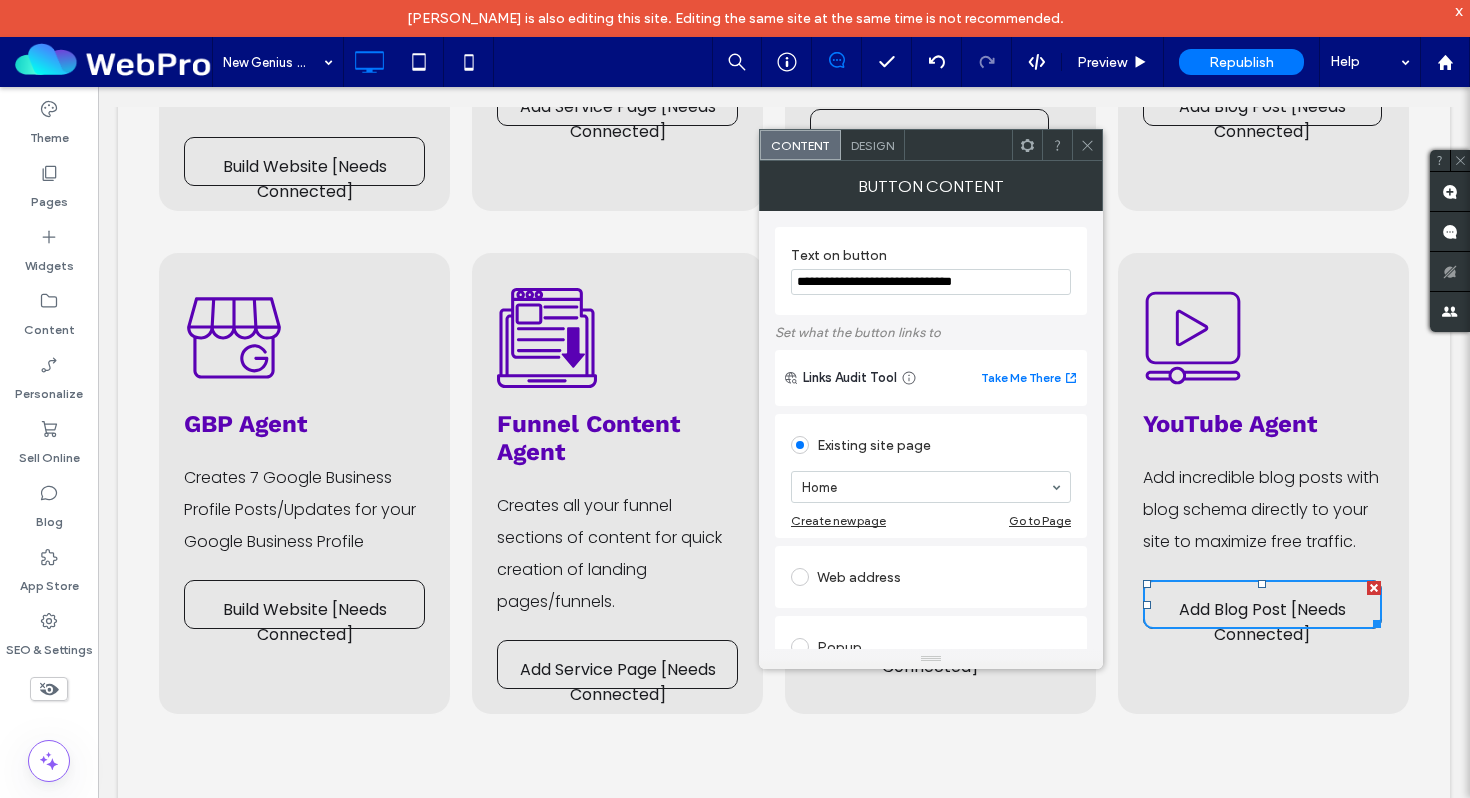 drag, startPoint x: 1006, startPoint y: 277, endPoint x: 765, endPoint y: 289, distance: 241.29857 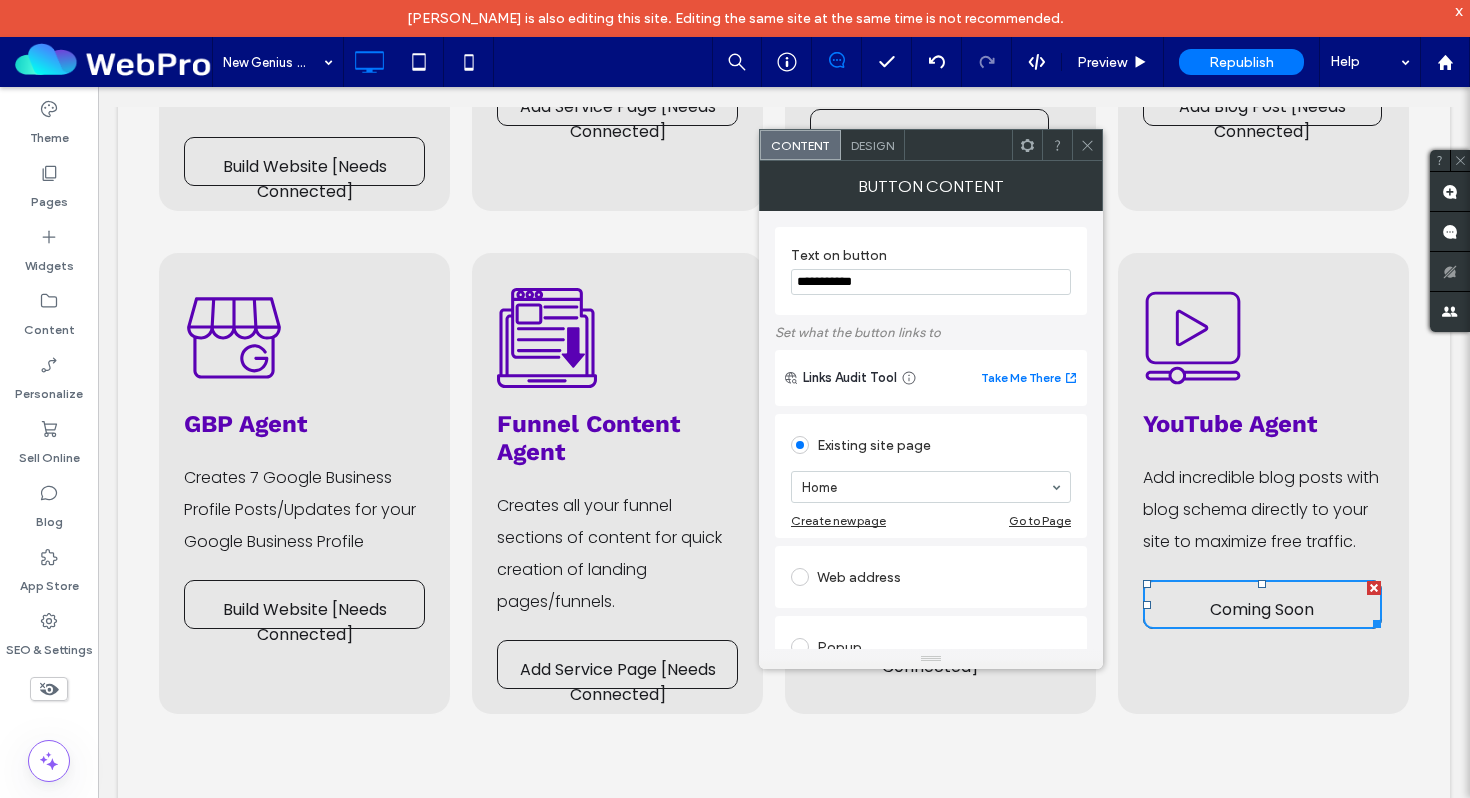 type on "**********" 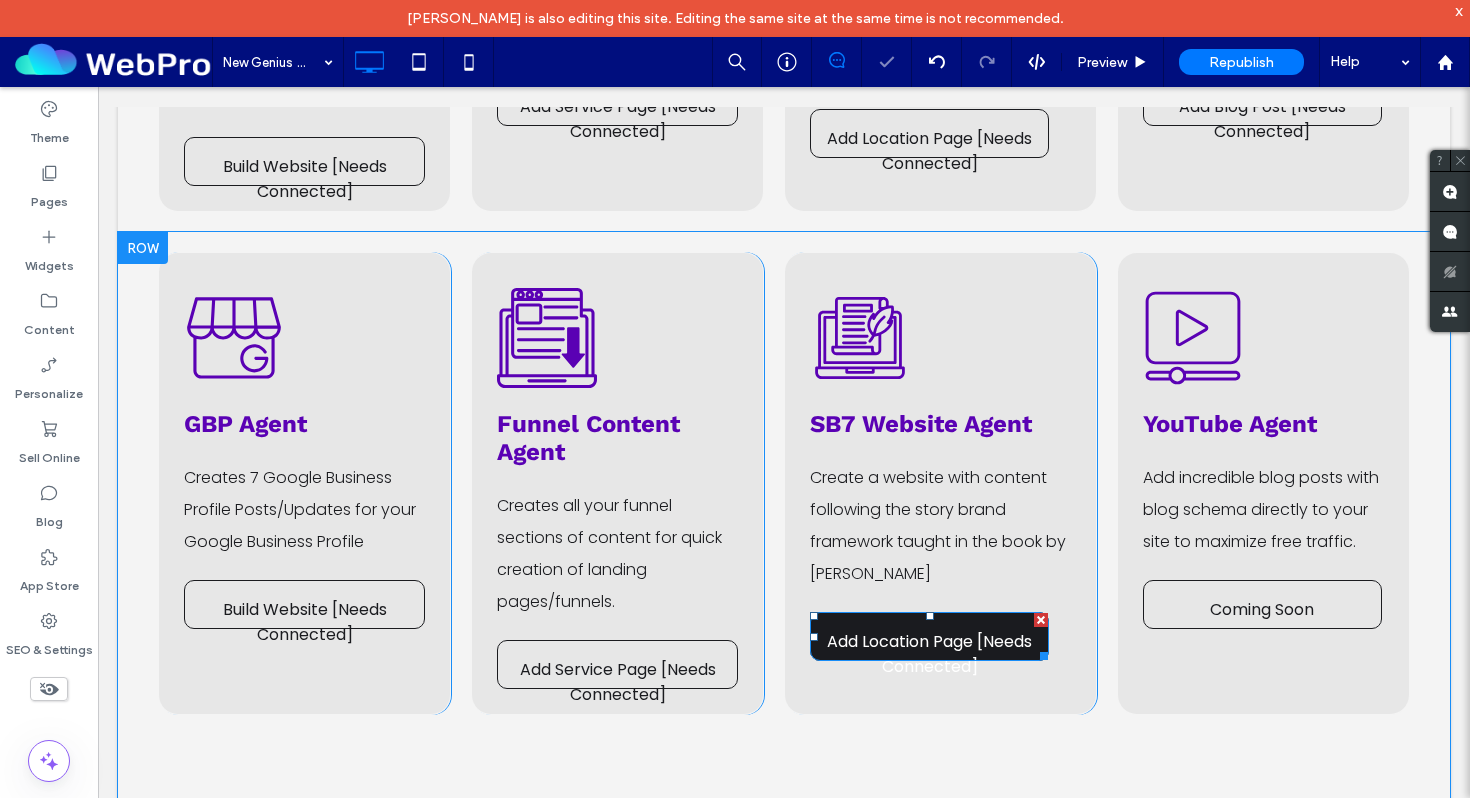 click on "Add Location Page [Needs Connected]" at bounding box center (929, 654) 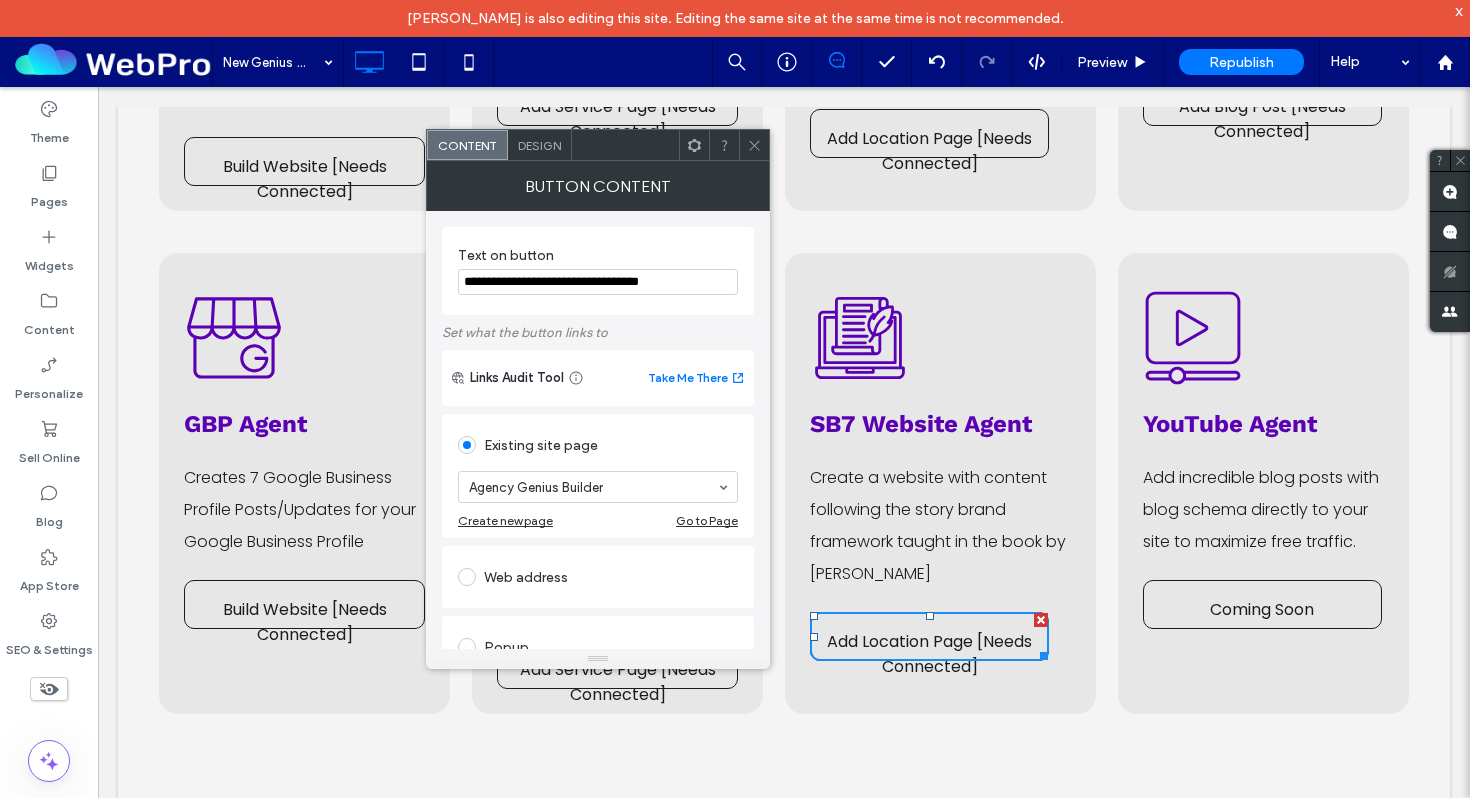 drag, startPoint x: 808, startPoint y: 366, endPoint x: 425, endPoint y: 289, distance: 390.66354 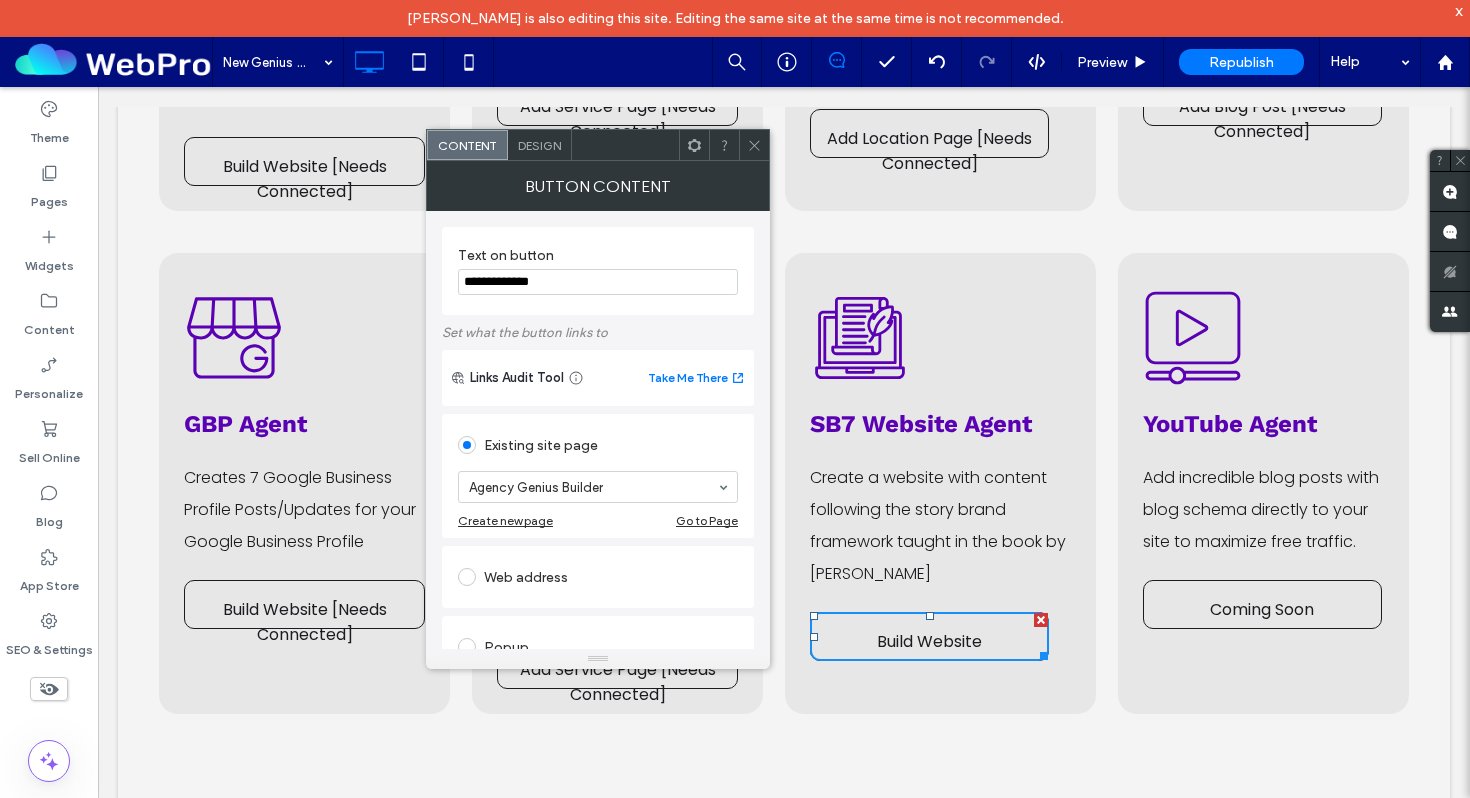 type on "**********" 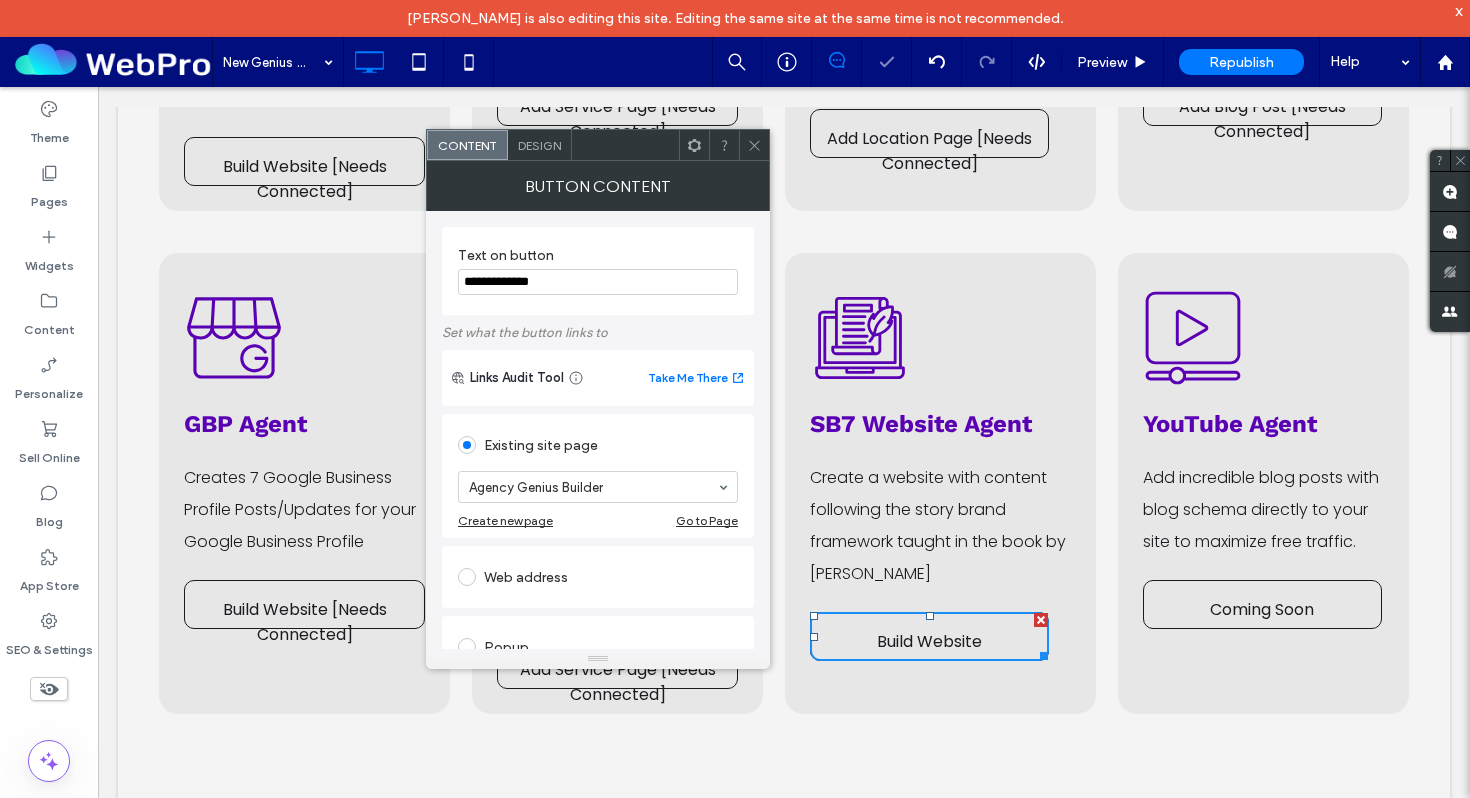 click 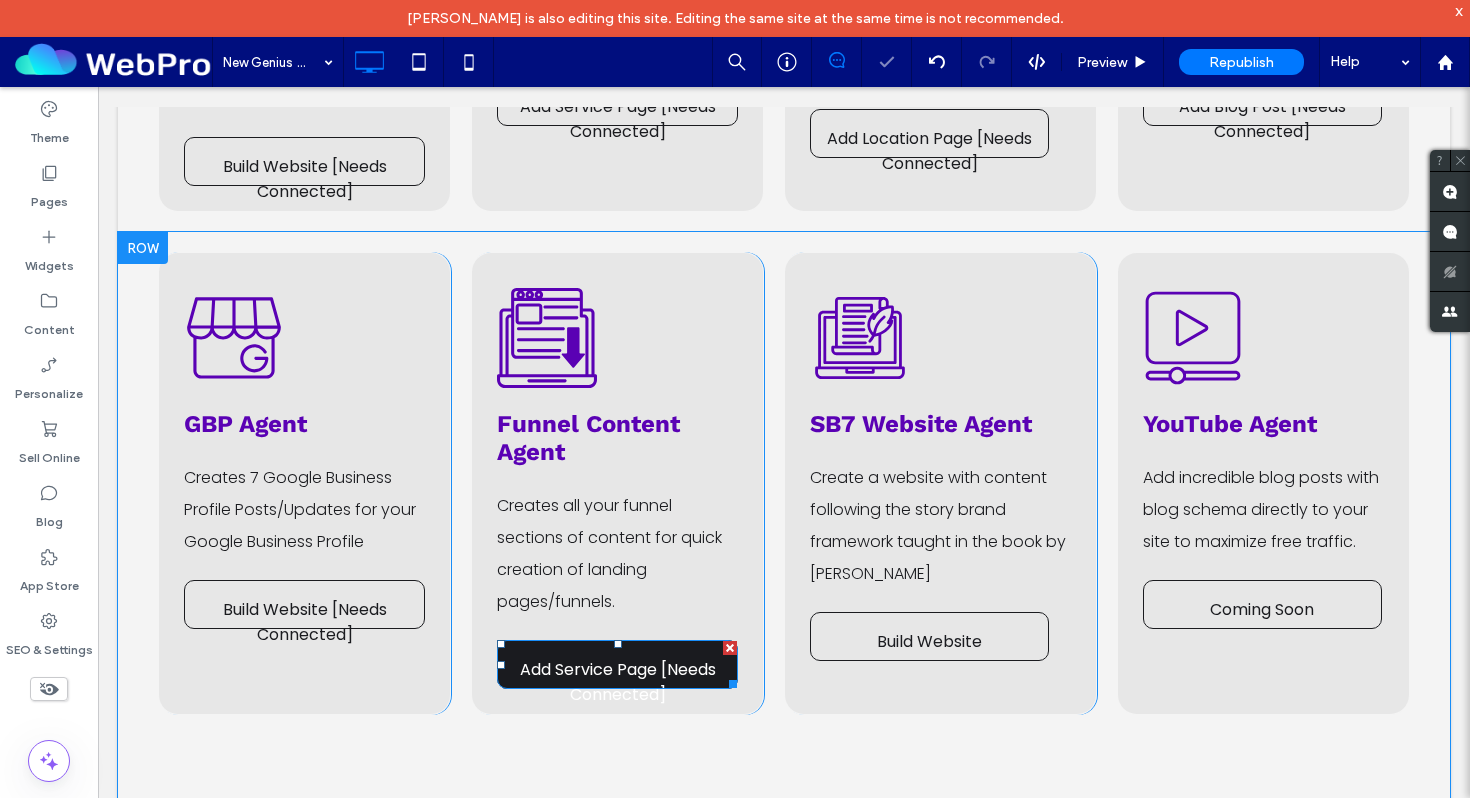 click on "Add Service Page [Needs Connected]" at bounding box center (617, 682) 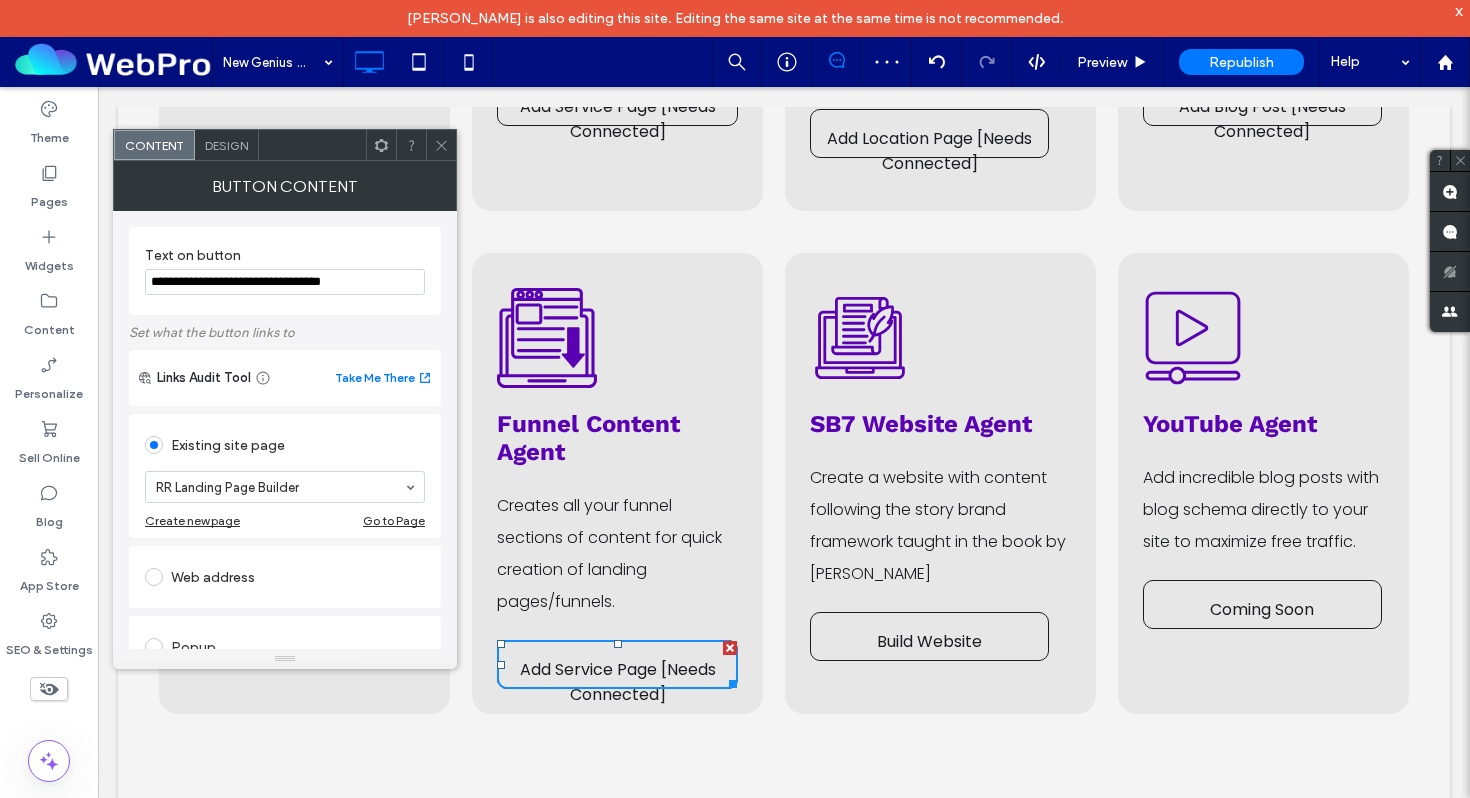 click on "**********" at bounding box center (285, 282) 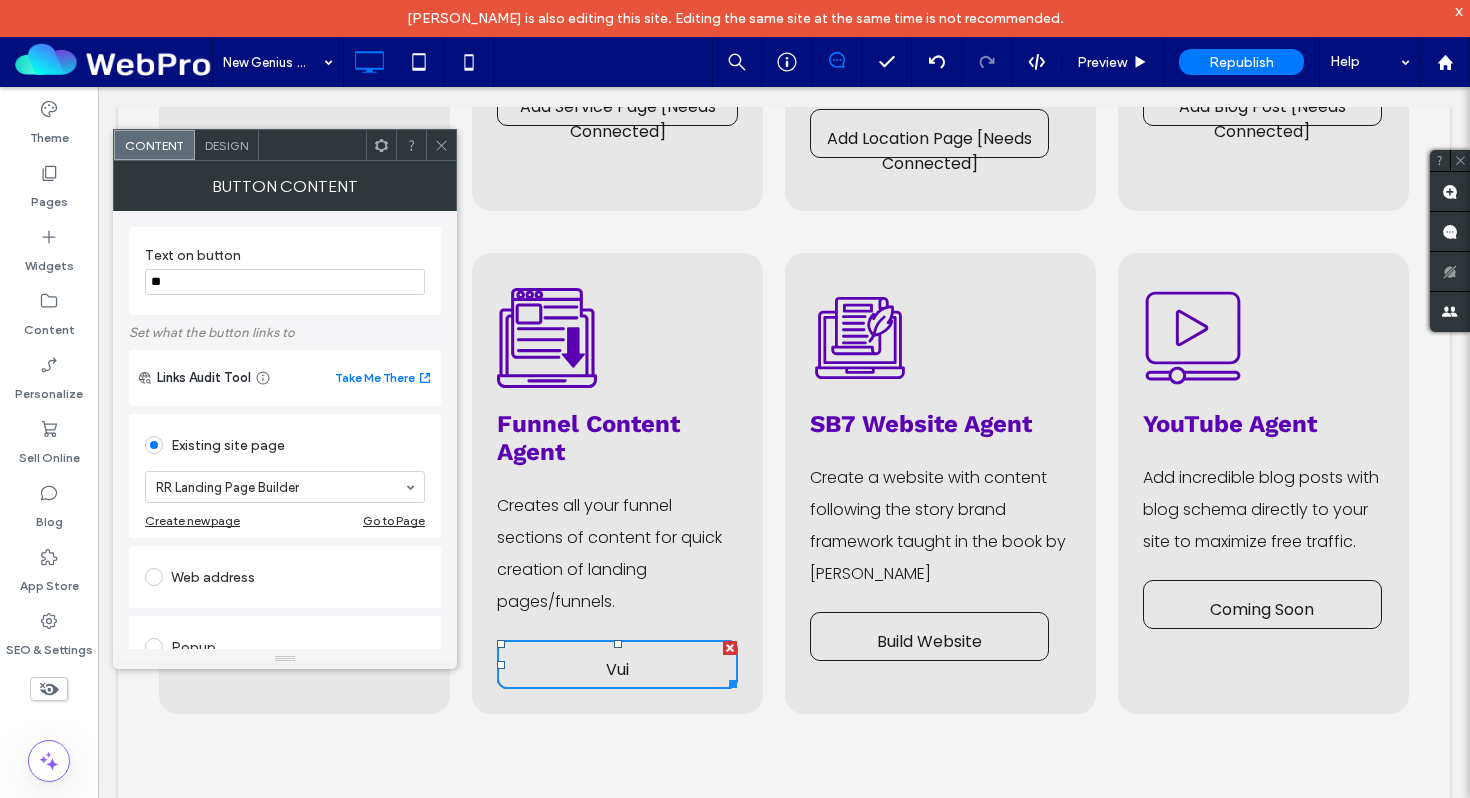 type on "*" 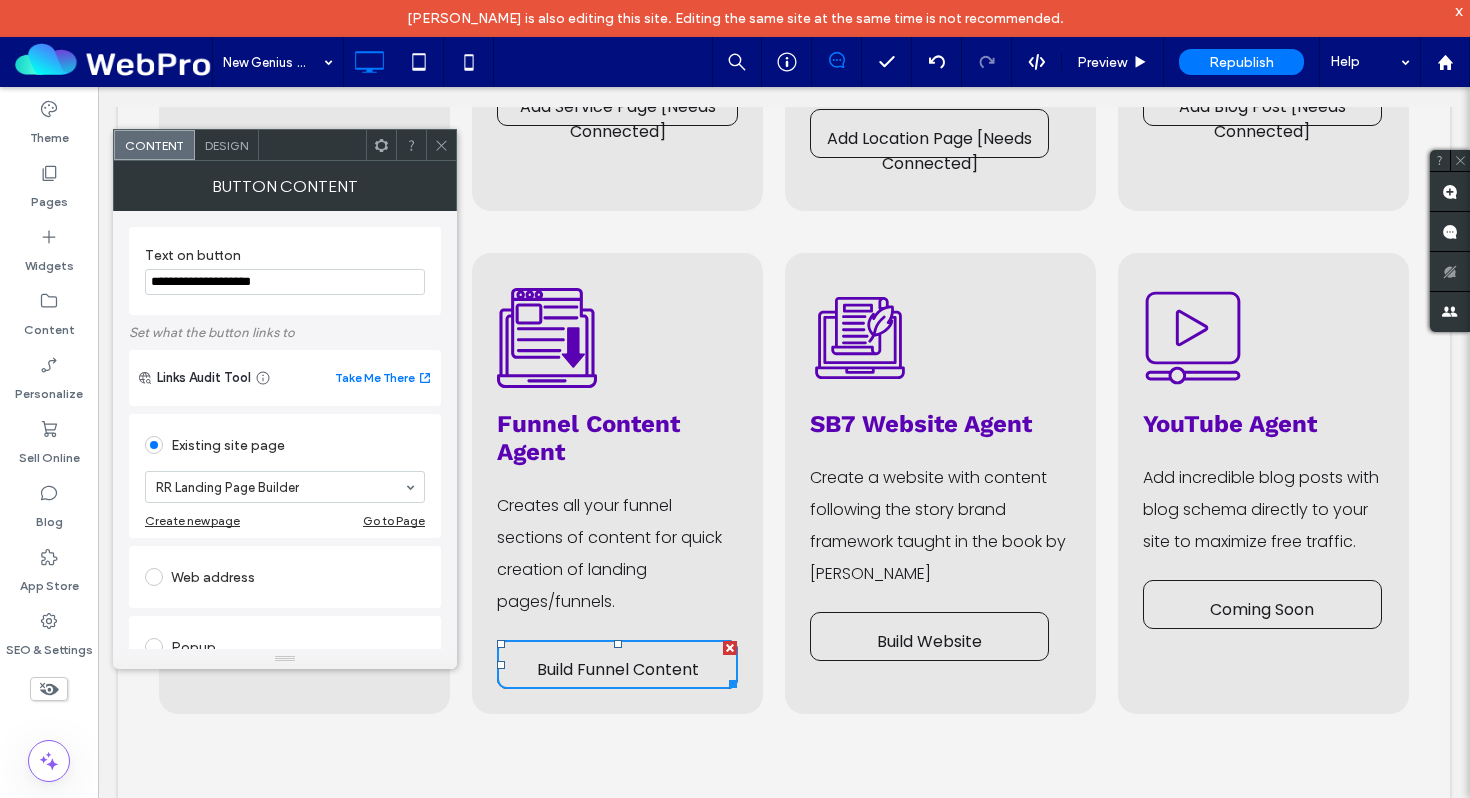 type on "**********" 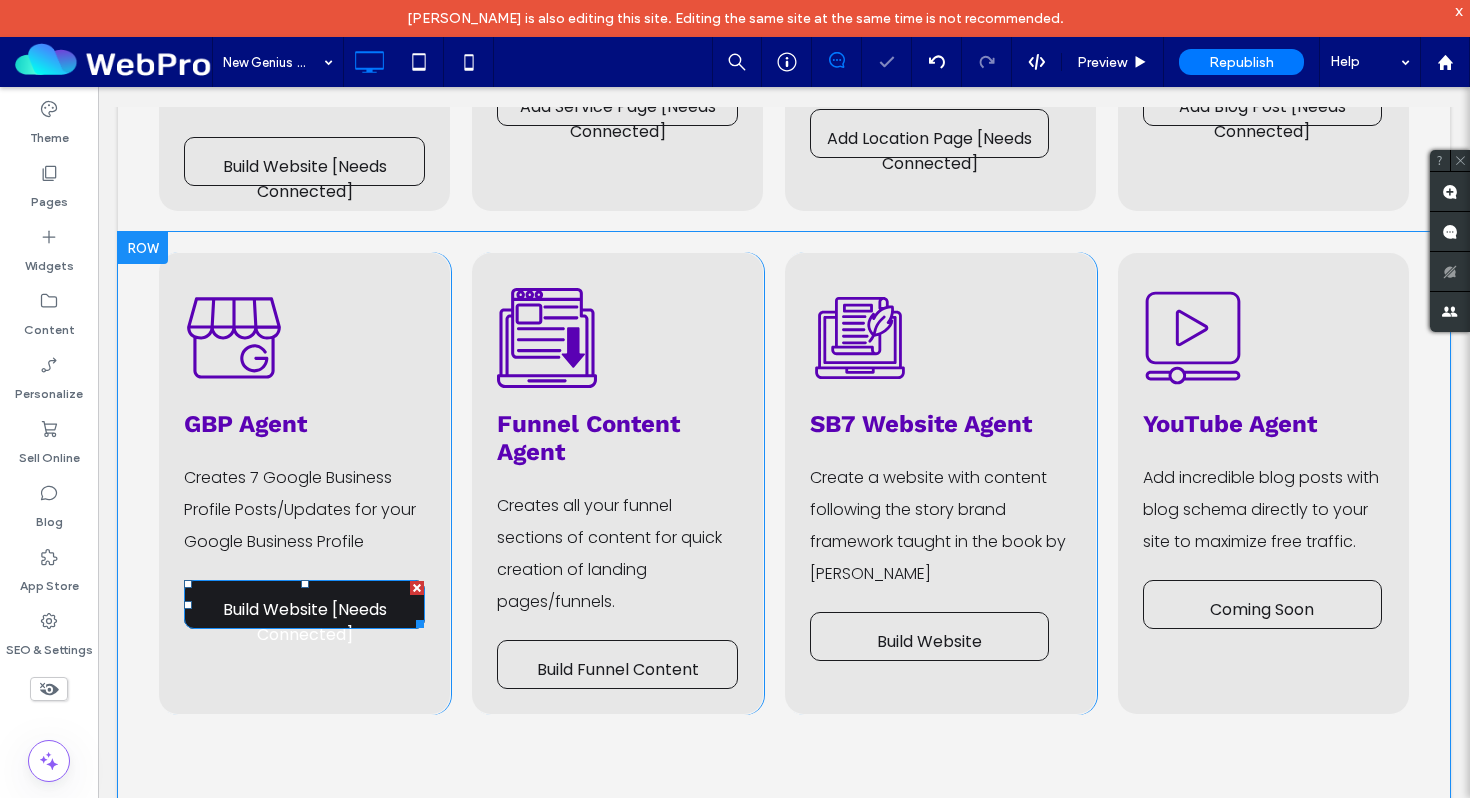click on "Build Website [Needs Connected]" at bounding box center (304, 622) 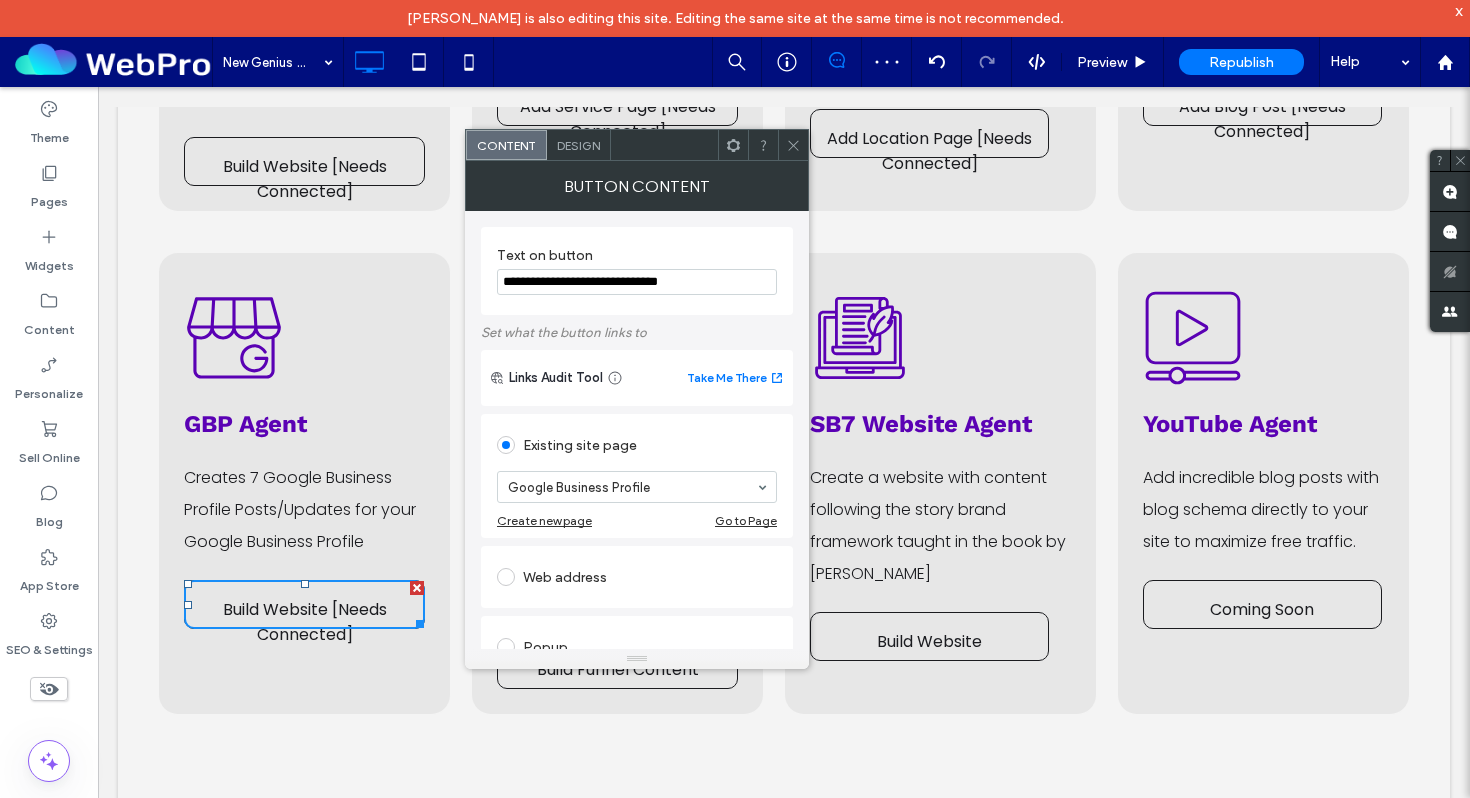 click on "**********" at bounding box center (637, 282) 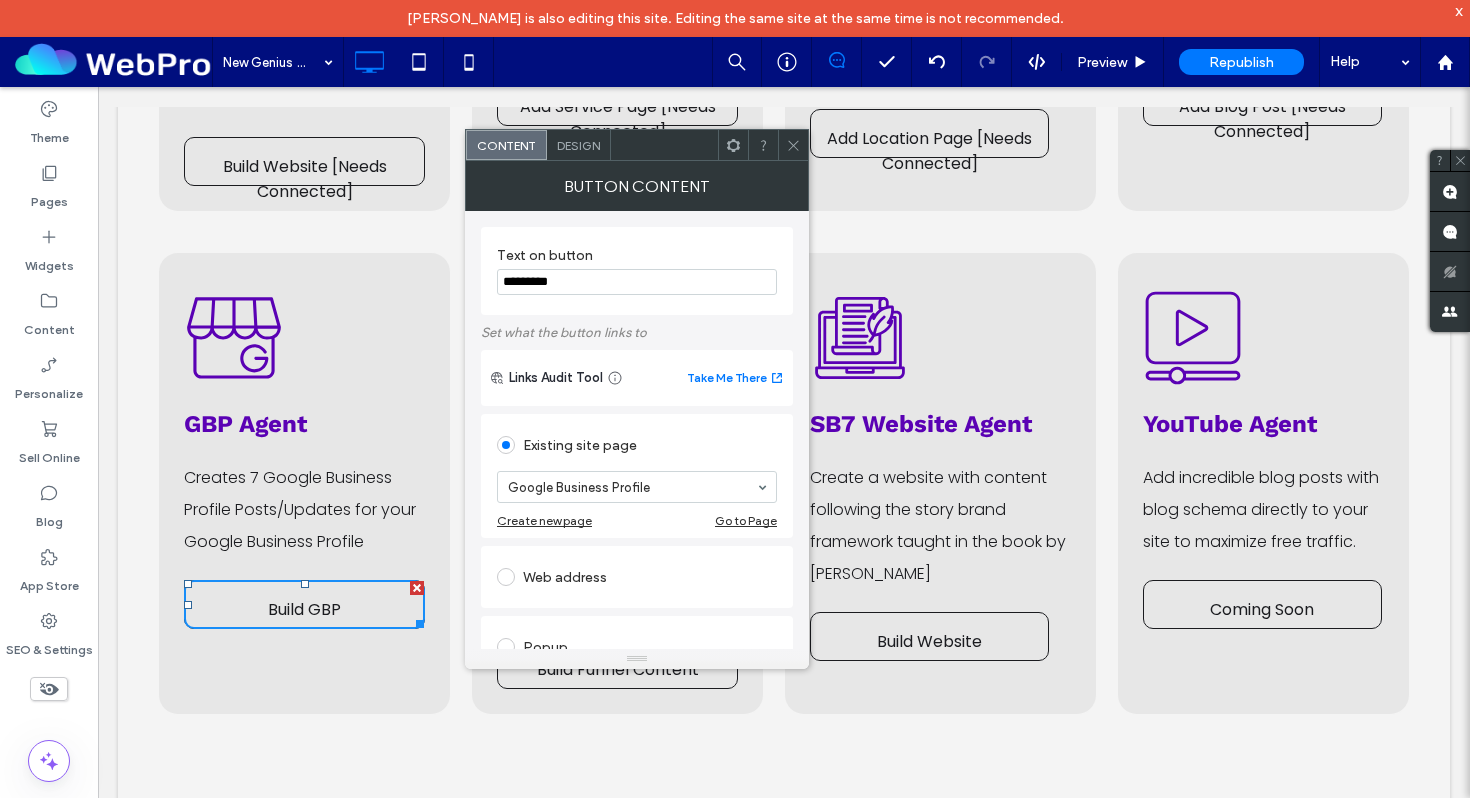 type on "*********" 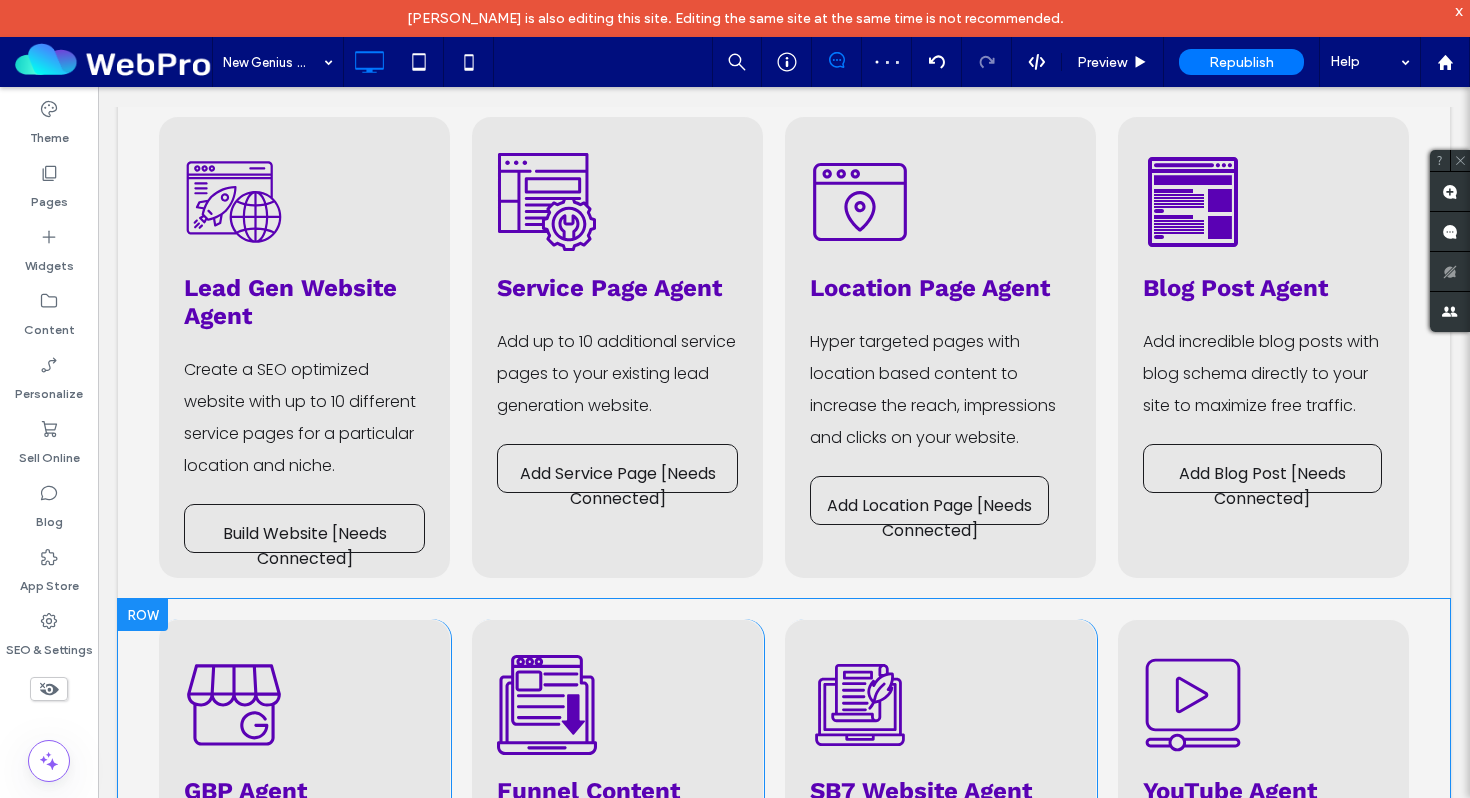 scroll, scrollTop: 572, scrollLeft: 0, axis: vertical 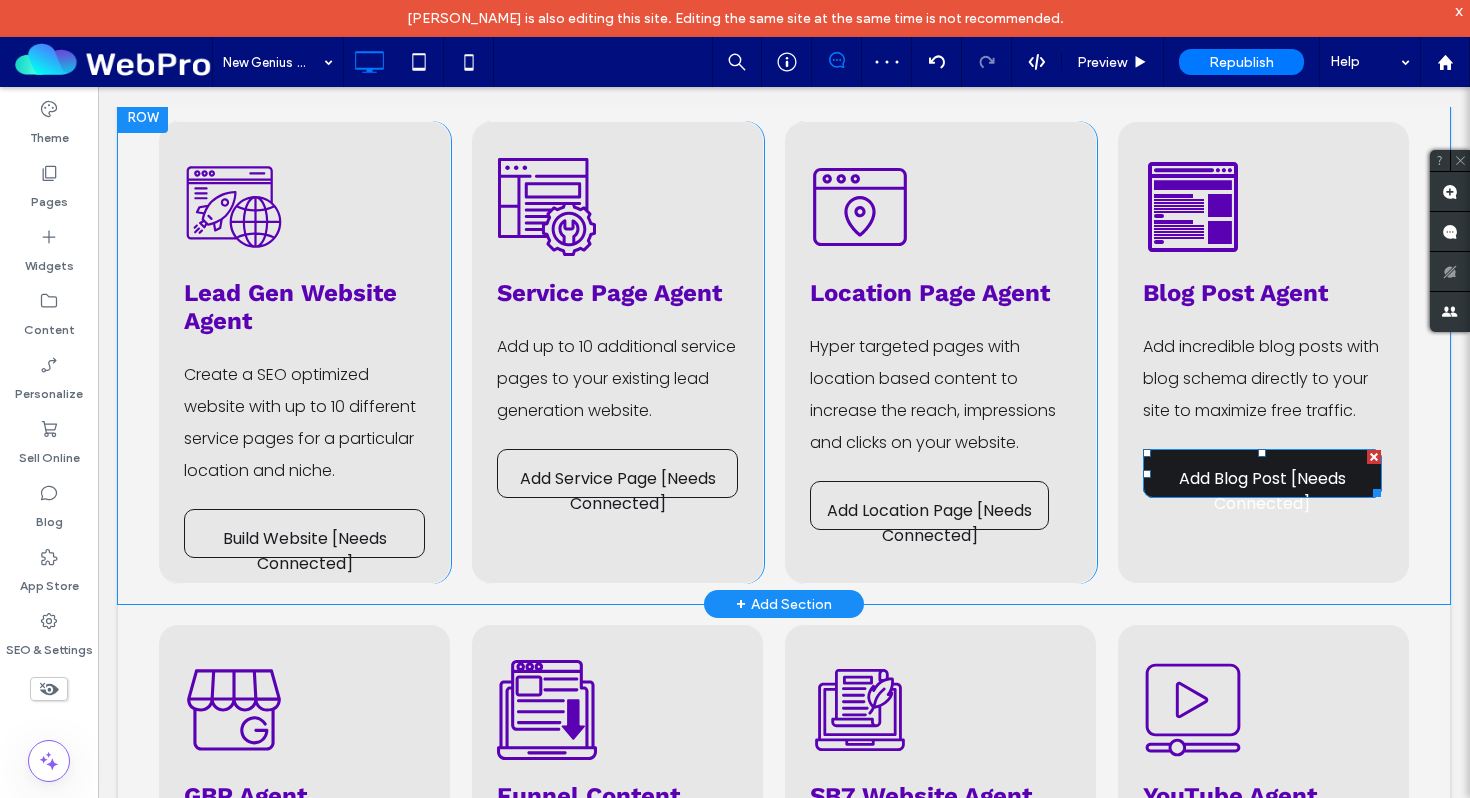 click on "Add Blog Post [Needs Connected]" at bounding box center (1262, 491) 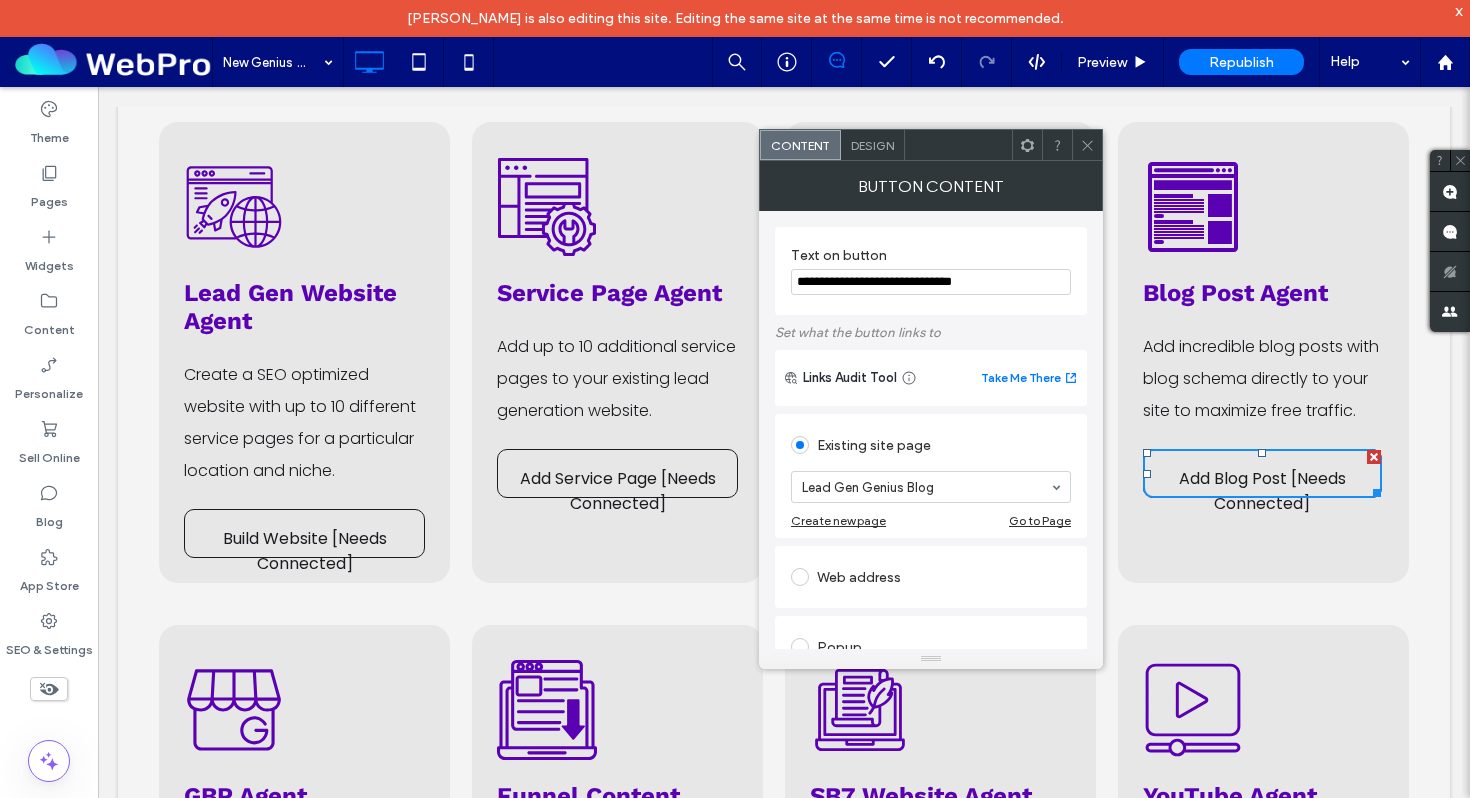 drag, startPoint x: 1012, startPoint y: 286, endPoint x: 891, endPoint y: 275, distance: 121.49897 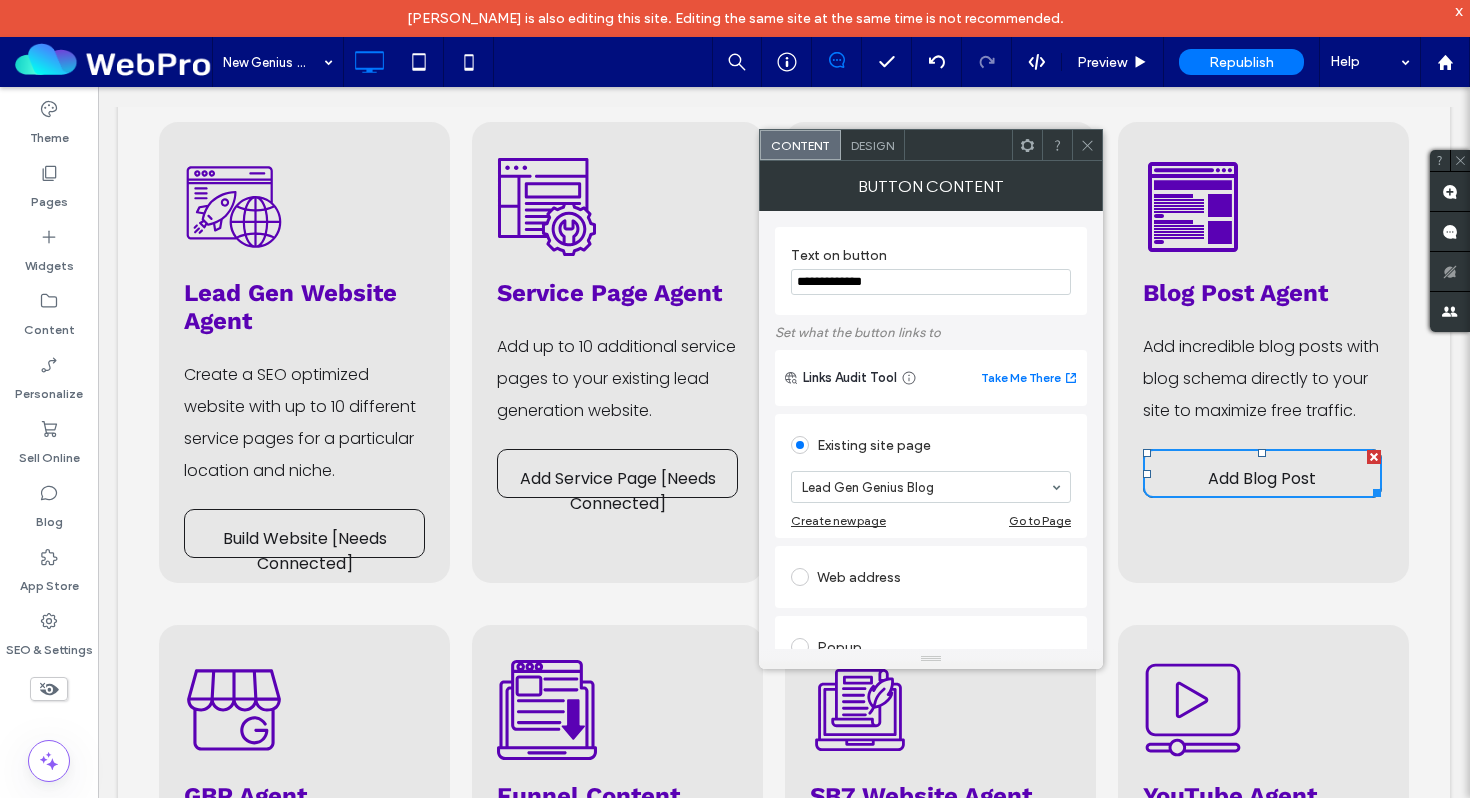 type on "**********" 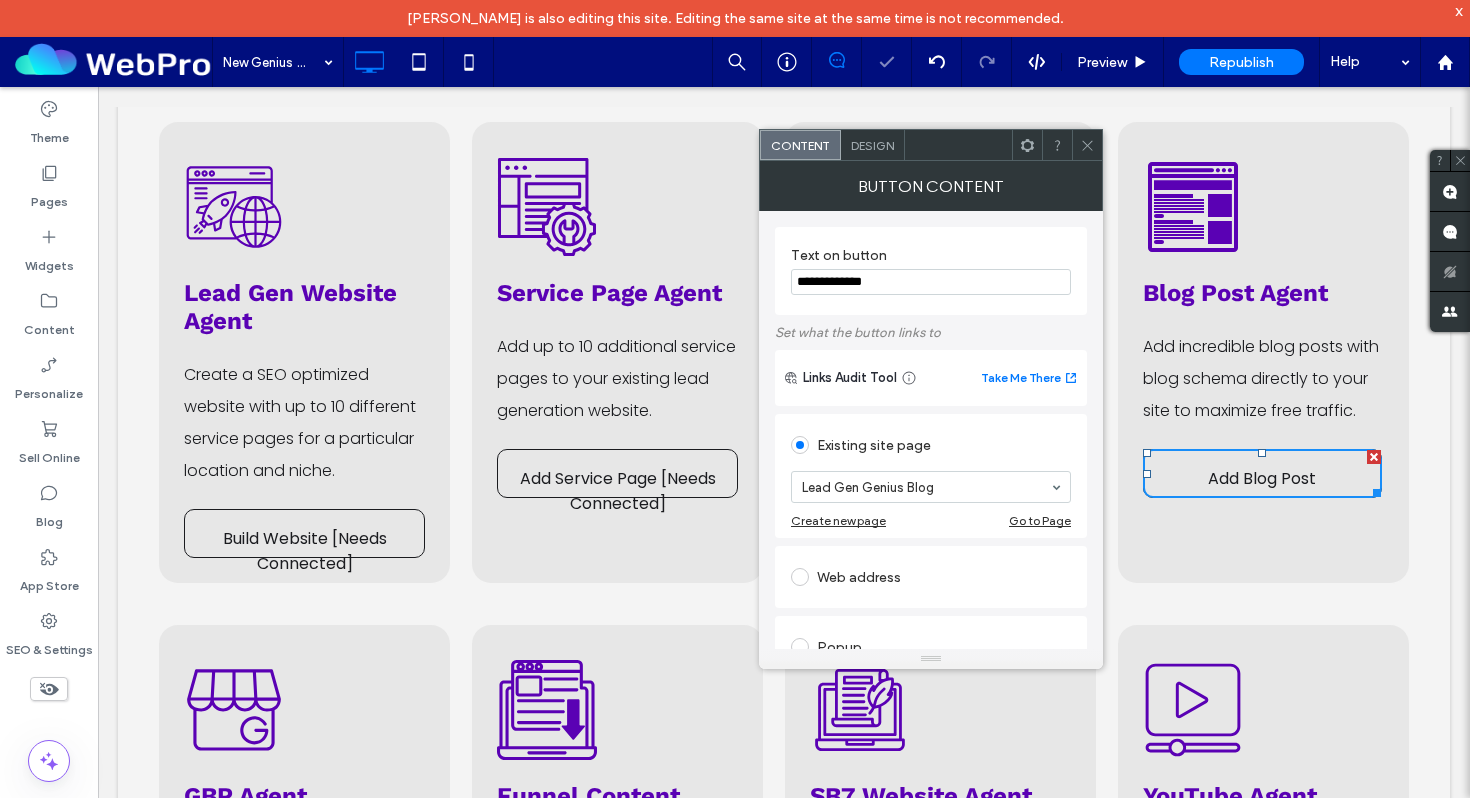click at bounding box center [1087, 145] 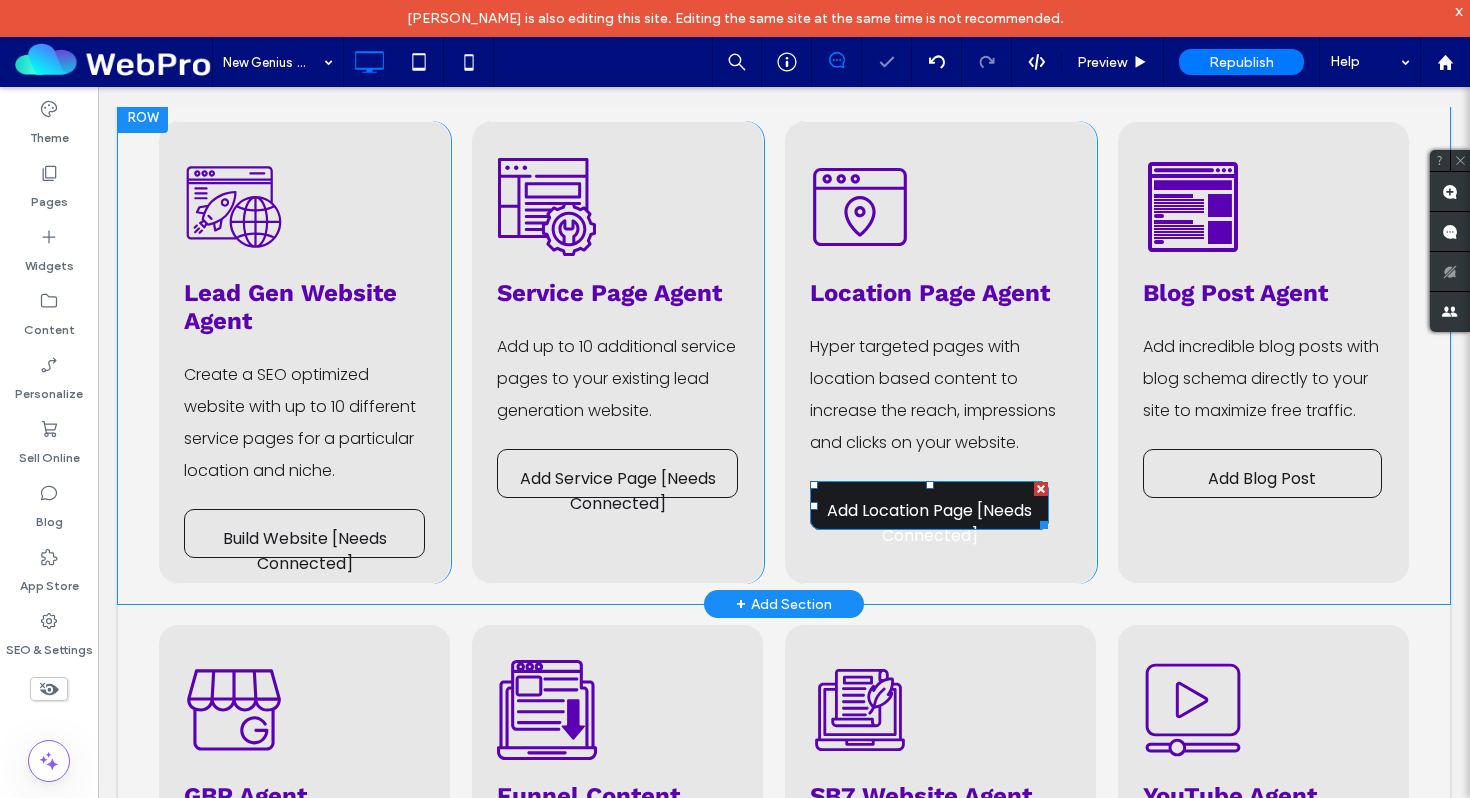 click on "Add Location Page [Needs Connected]" at bounding box center (929, 523) 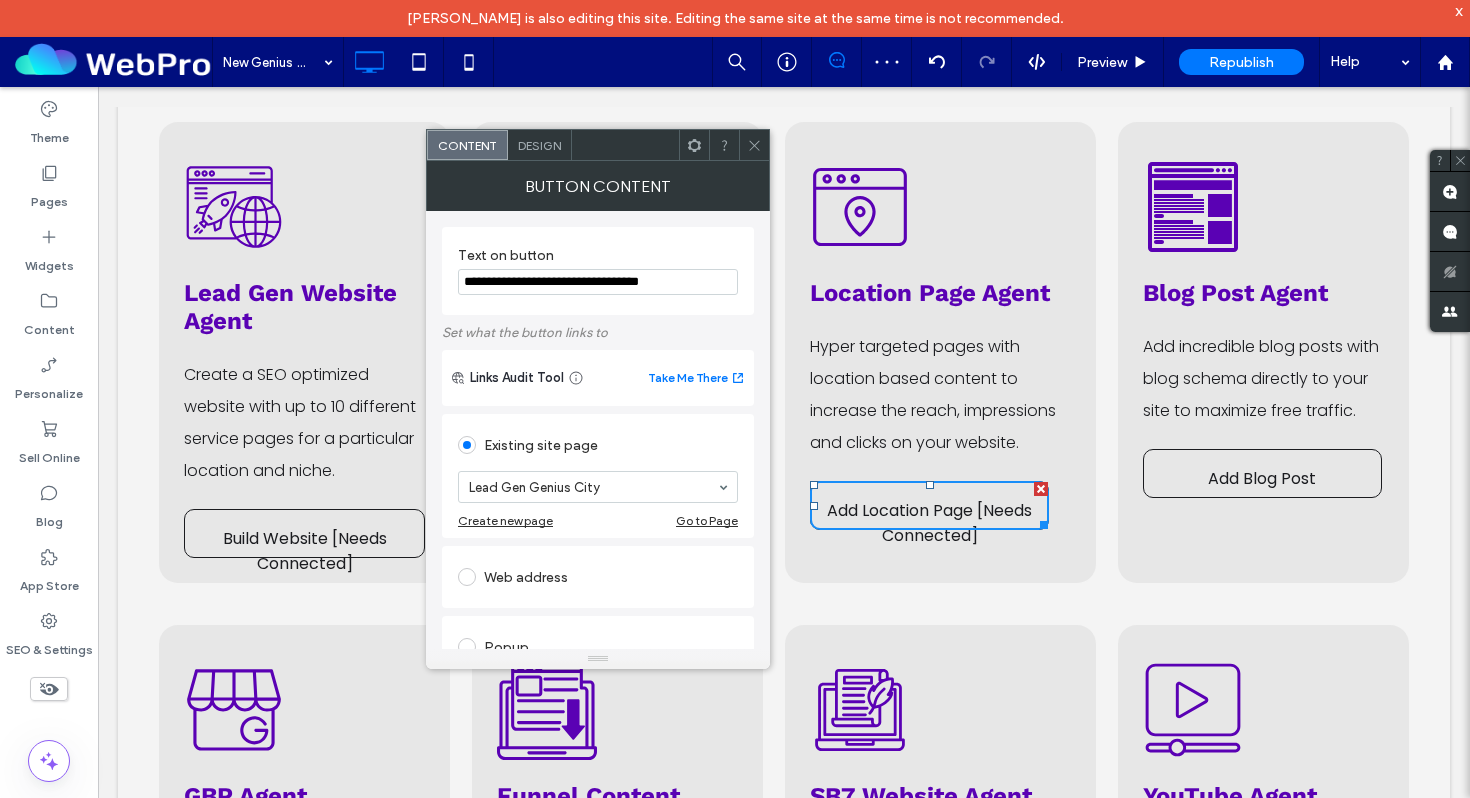 drag, startPoint x: 704, startPoint y: 280, endPoint x: 577, endPoint y: 278, distance: 127.01575 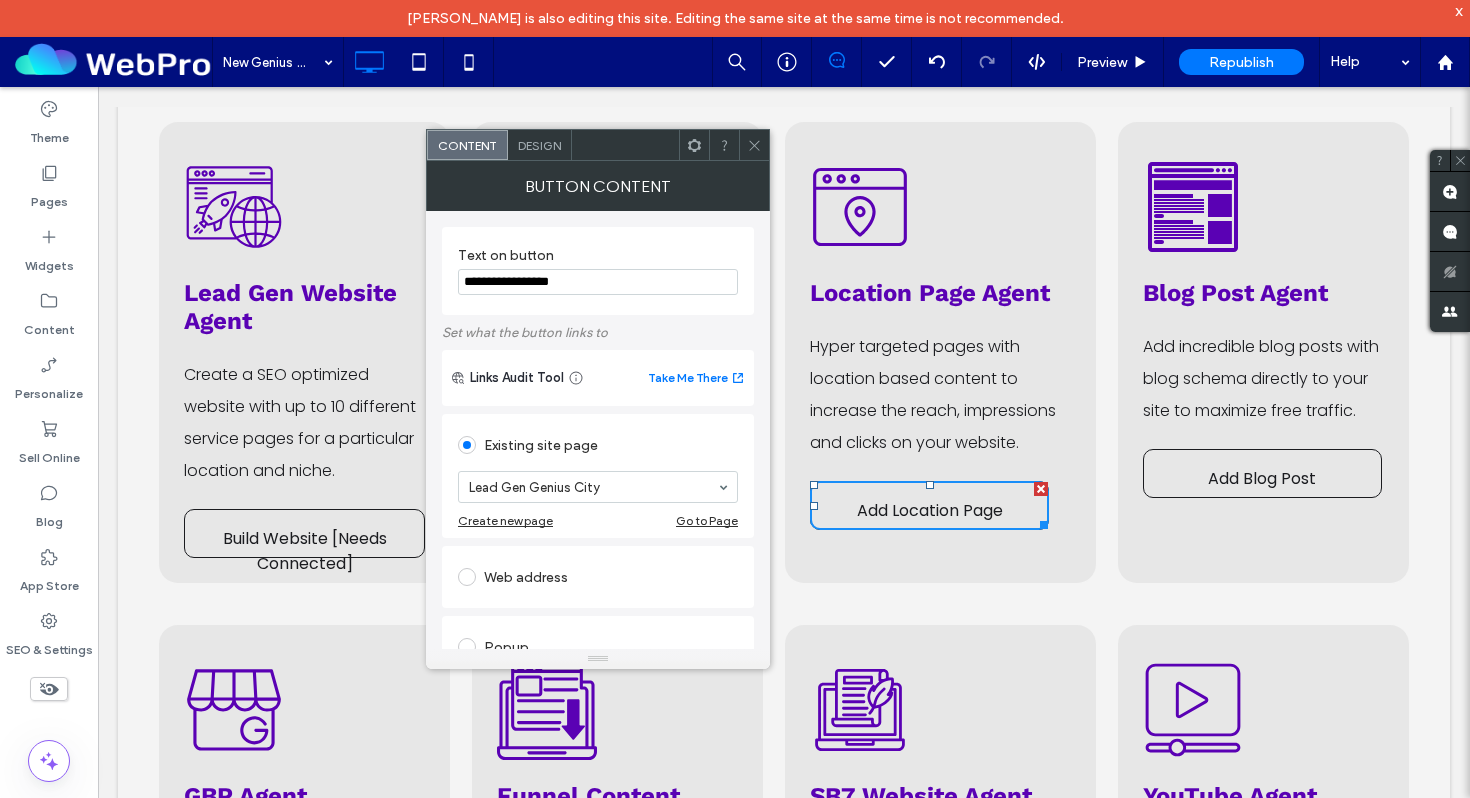 type on "**********" 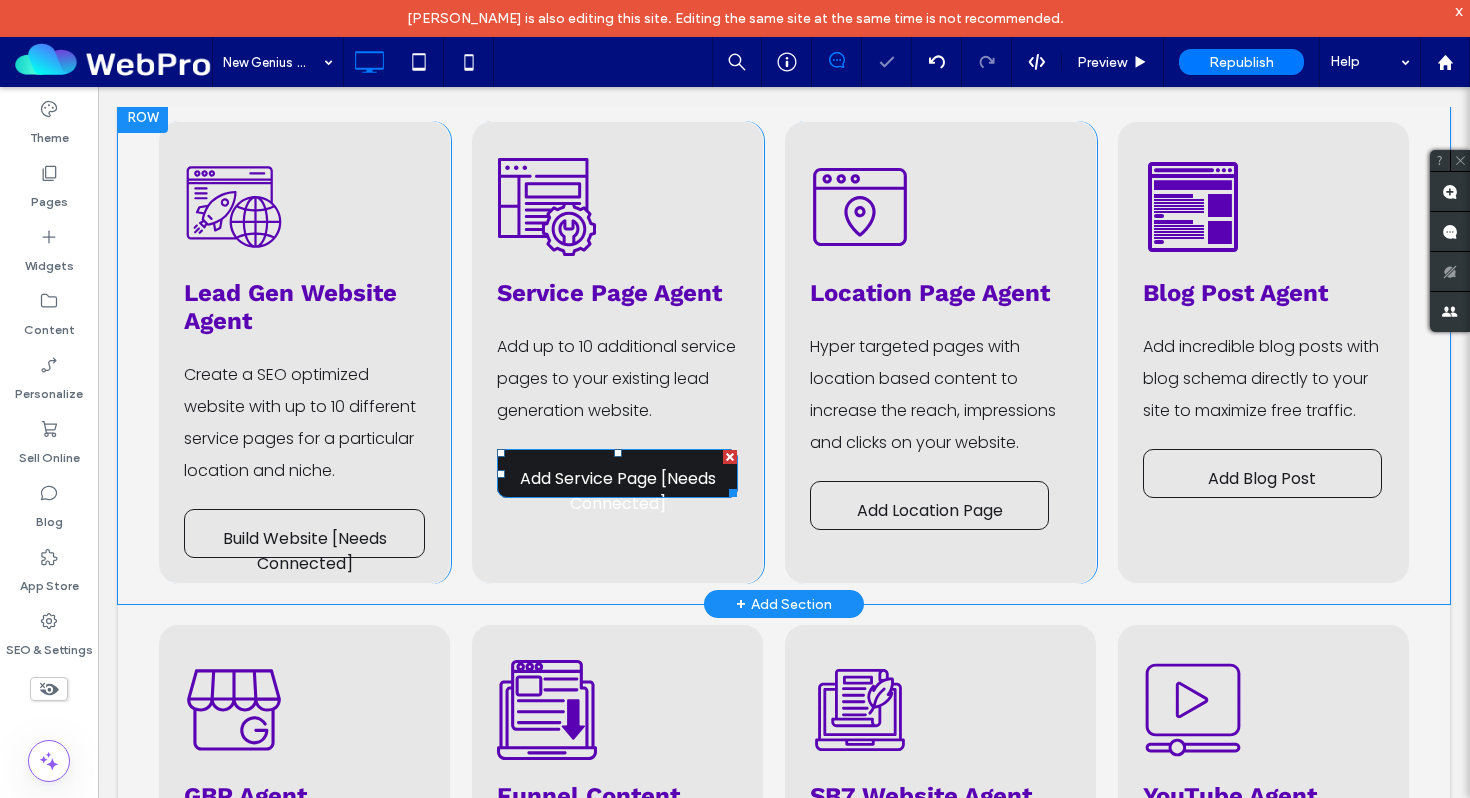 click on "Add Service Page [Needs Connected]" at bounding box center [617, 491] 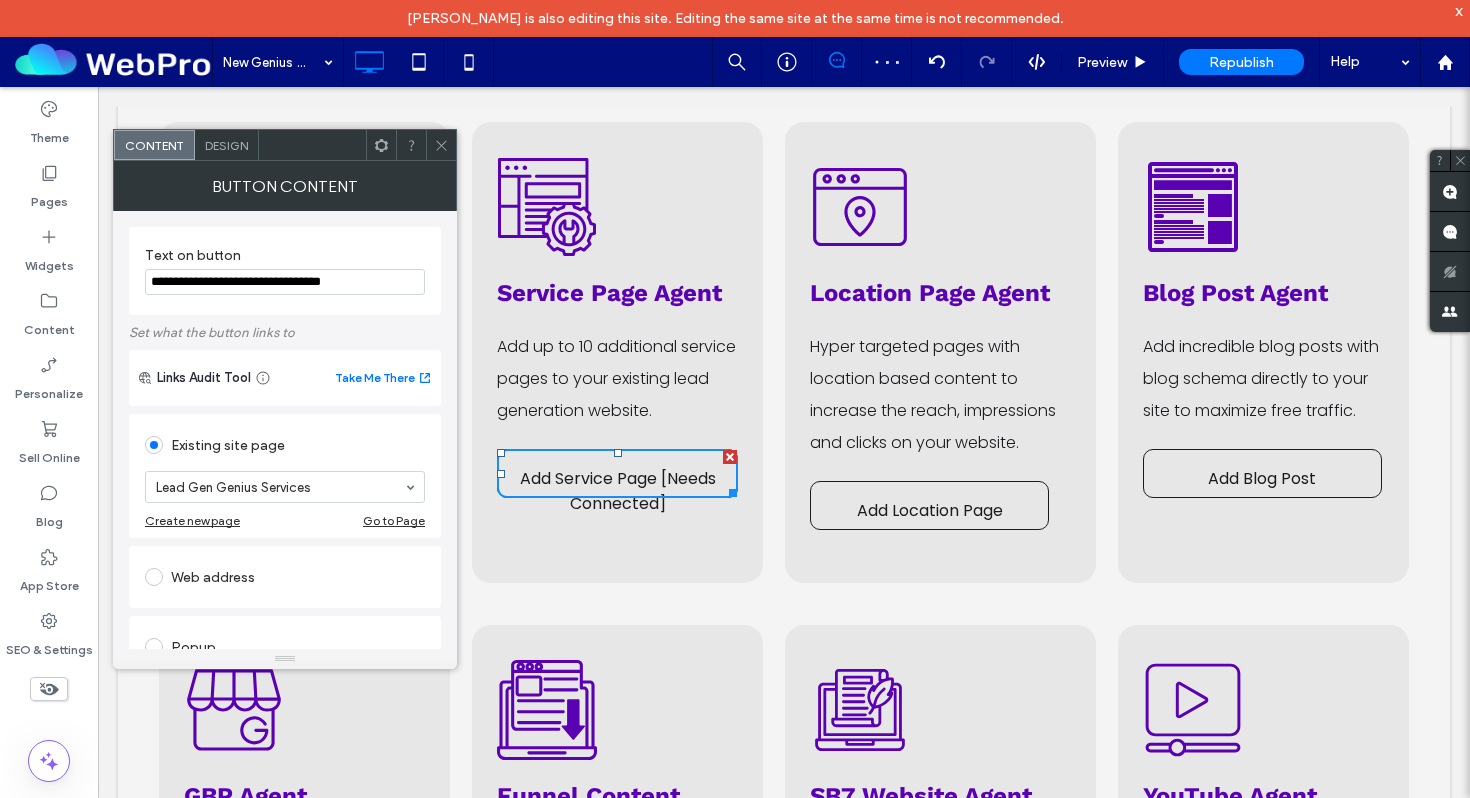 drag, startPoint x: 411, startPoint y: 285, endPoint x: 265, endPoint y: 285, distance: 146 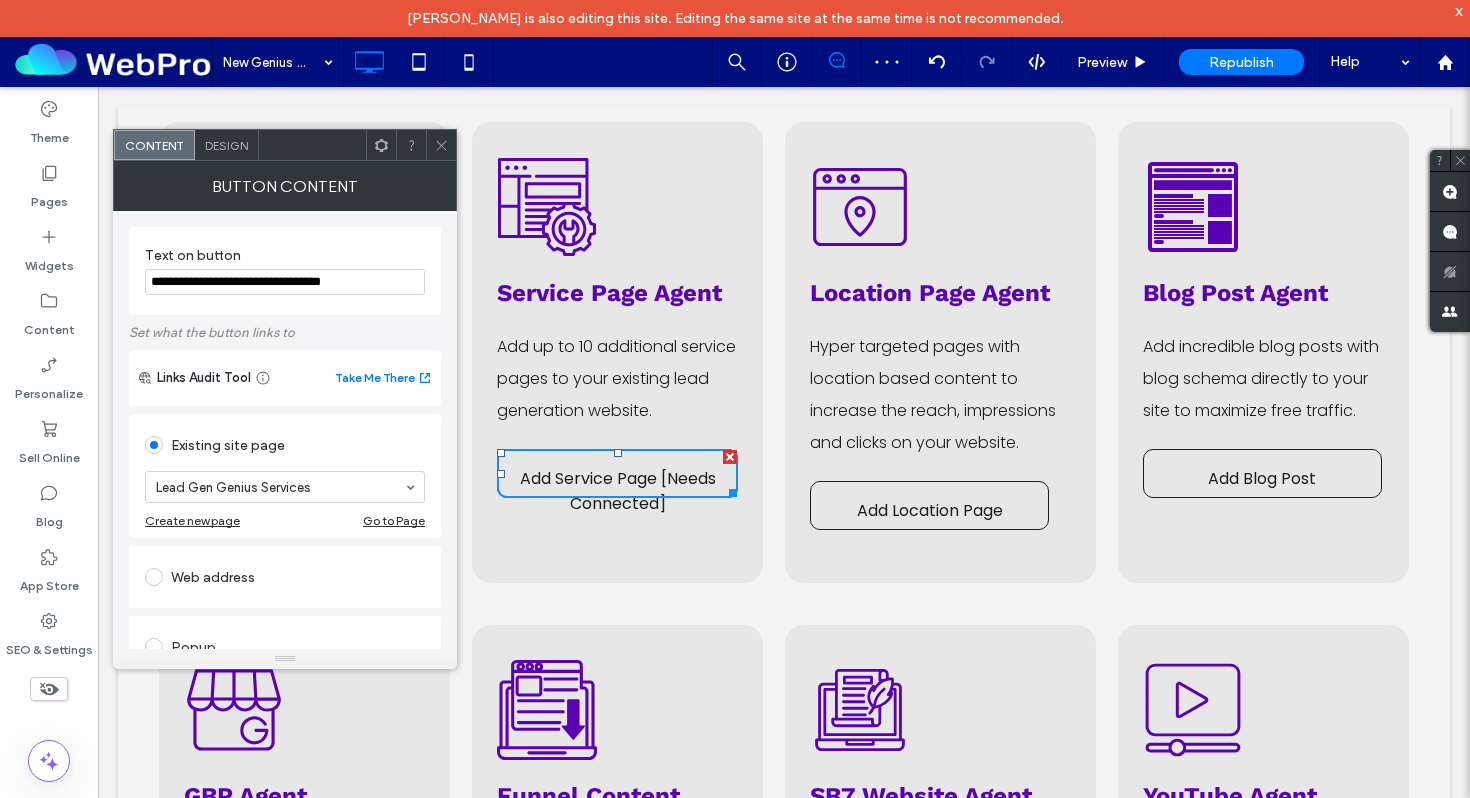 click on "**********" at bounding box center [285, 282] 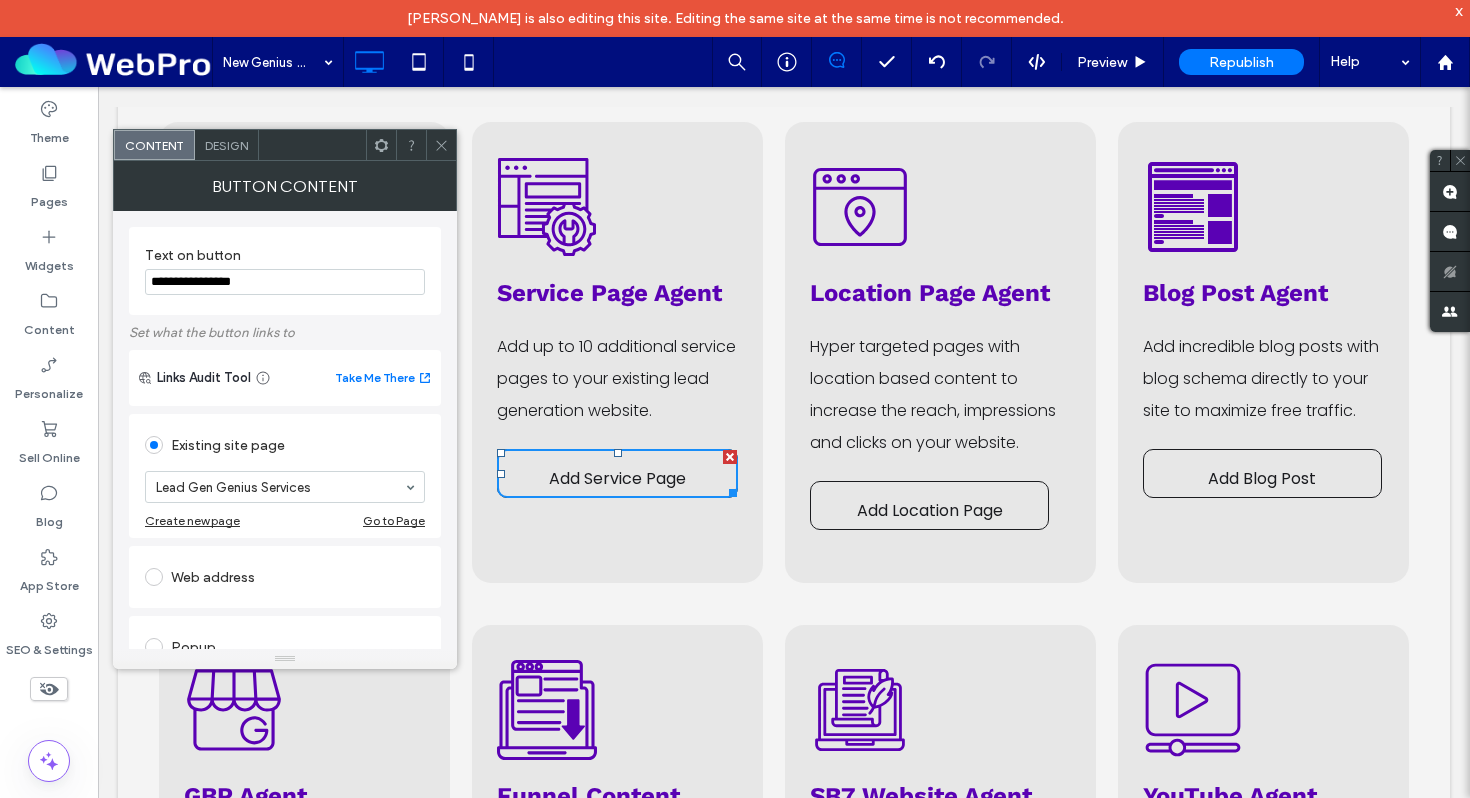 type on "**********" 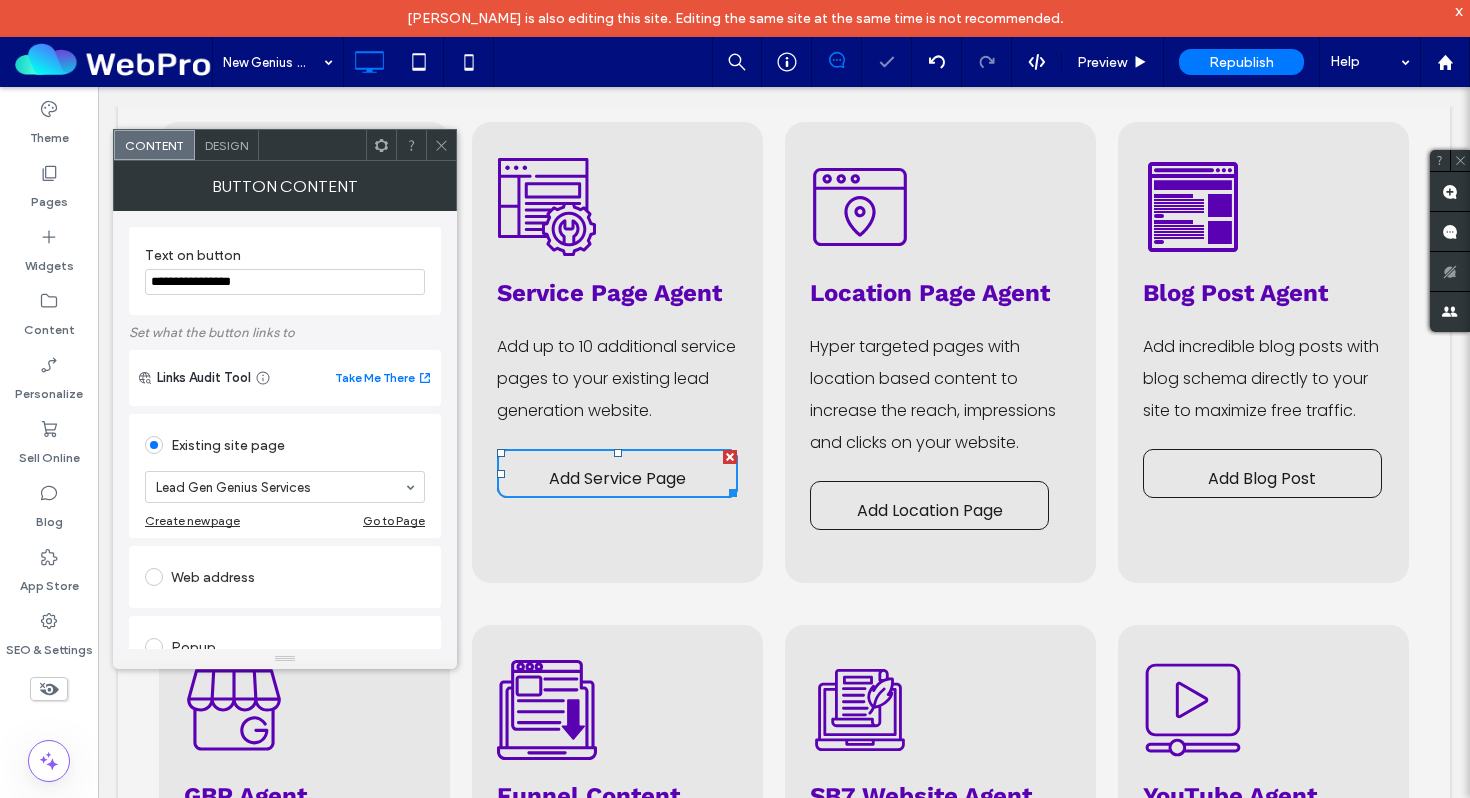 click 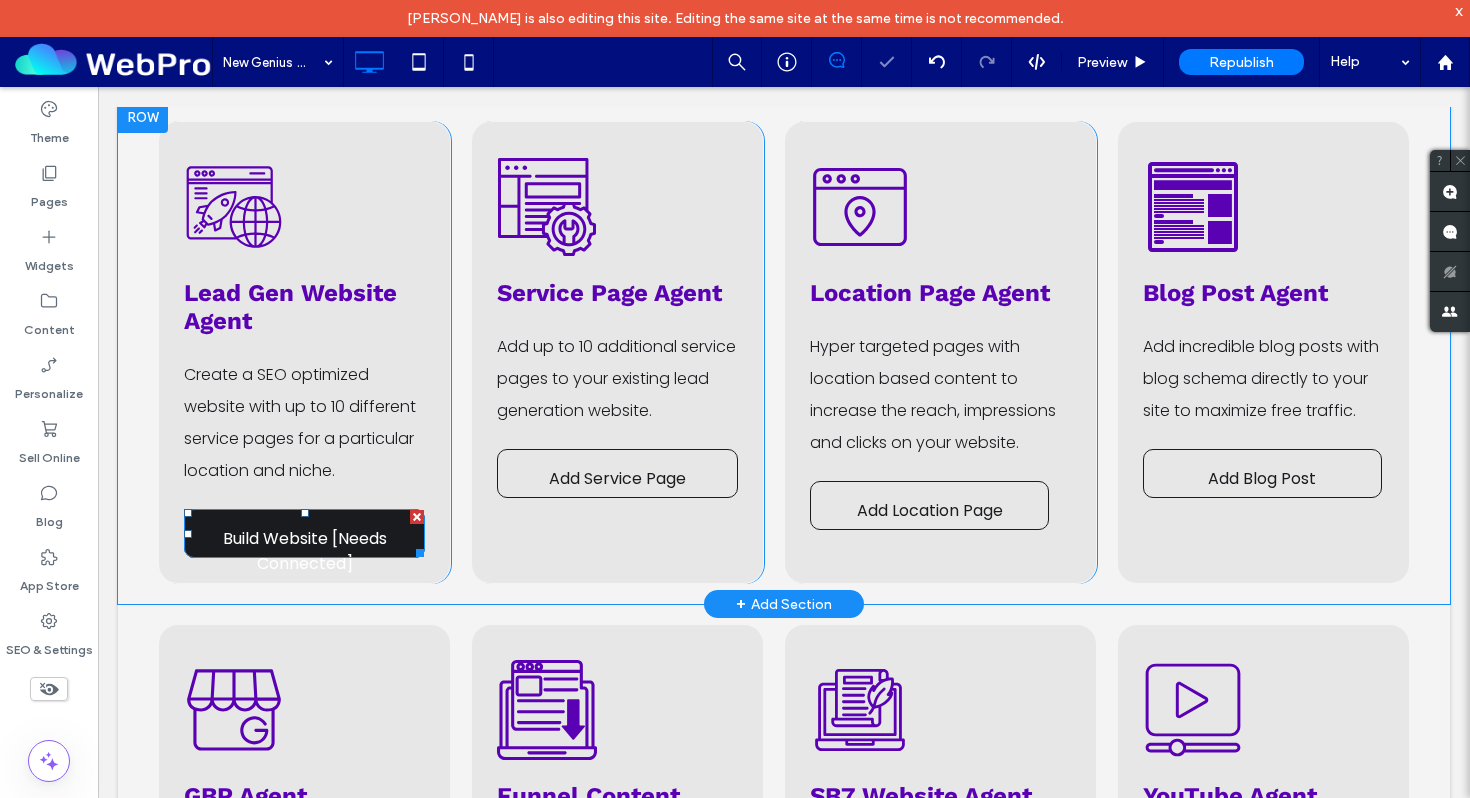 click on "Build Website [Needs Connected]" at bounding box center (304, 551) 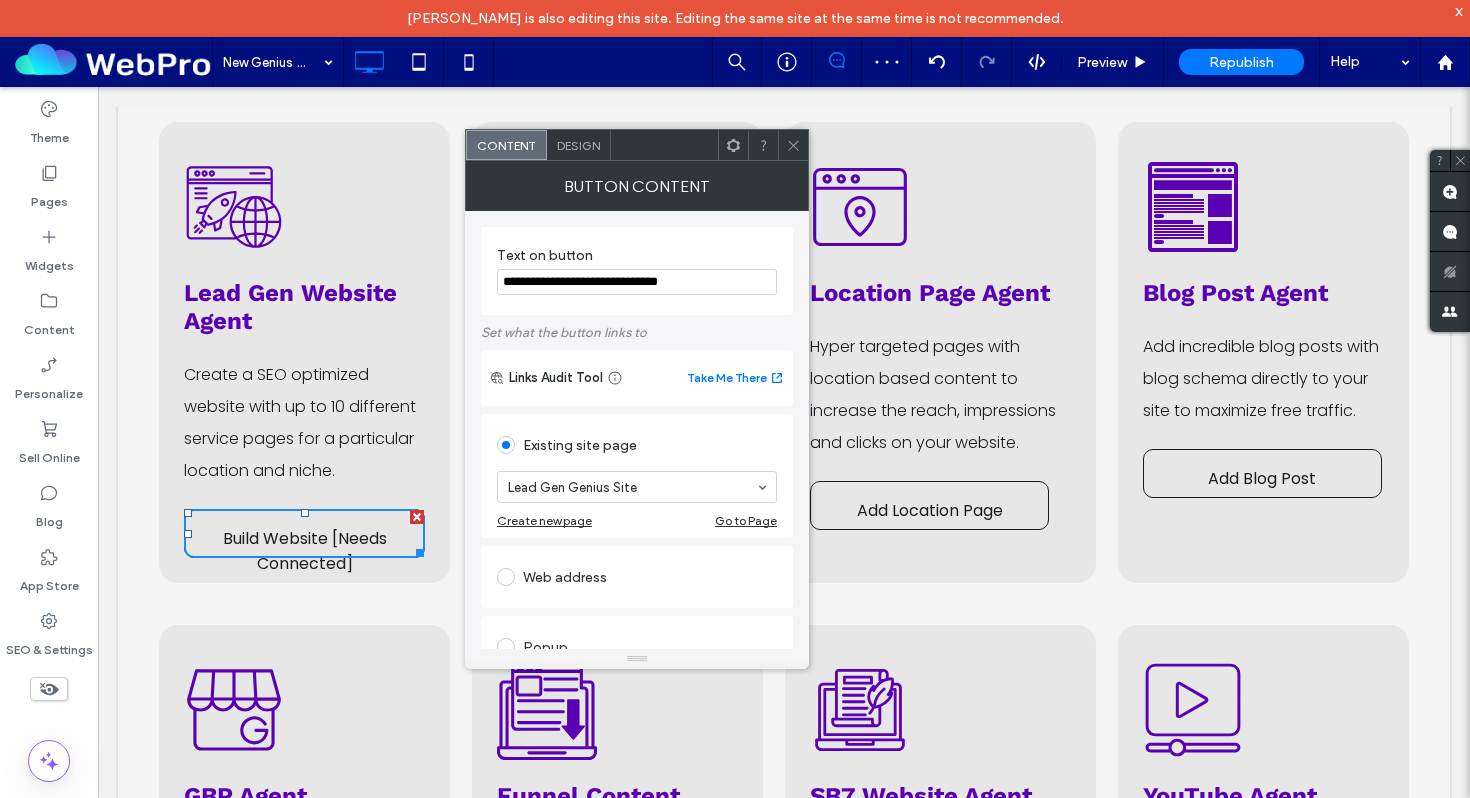 drag, startPoint x: 712, startPoint y: 284, endPoint x: 590, endPoint y: 279, distance: 122.10242 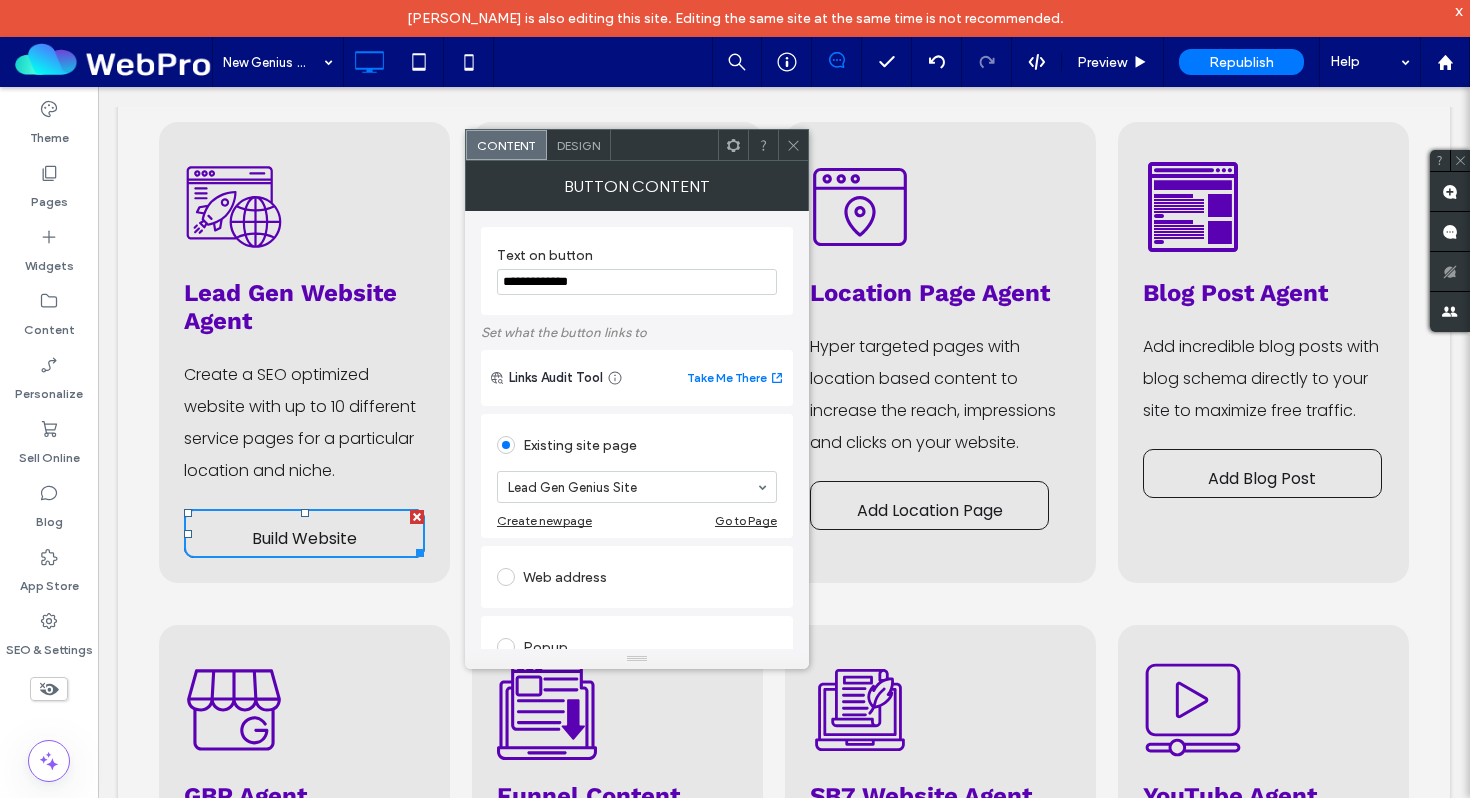 type on "**********" 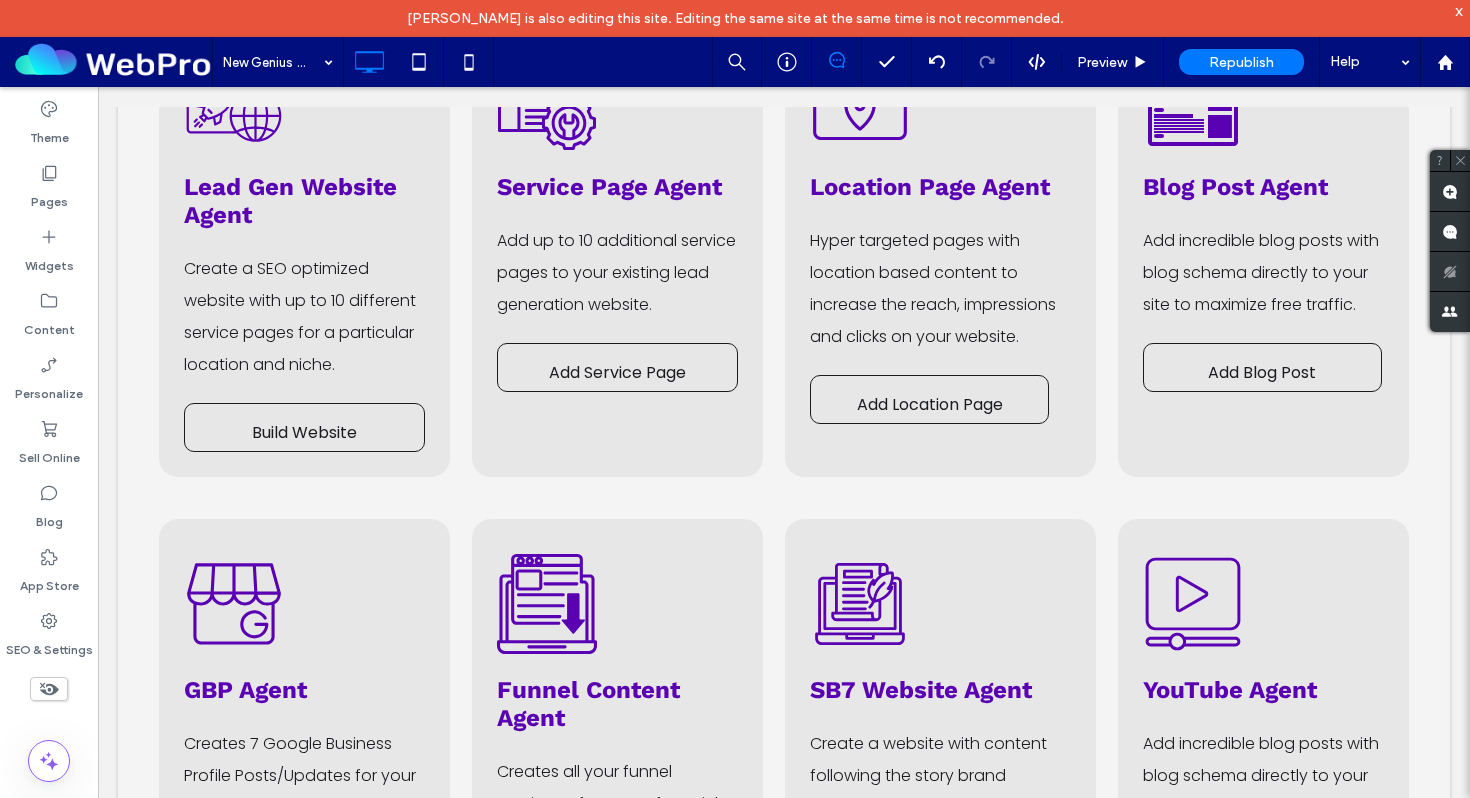 scroll, scrollTop: 680, scrollLeft: 0, axis: vertical 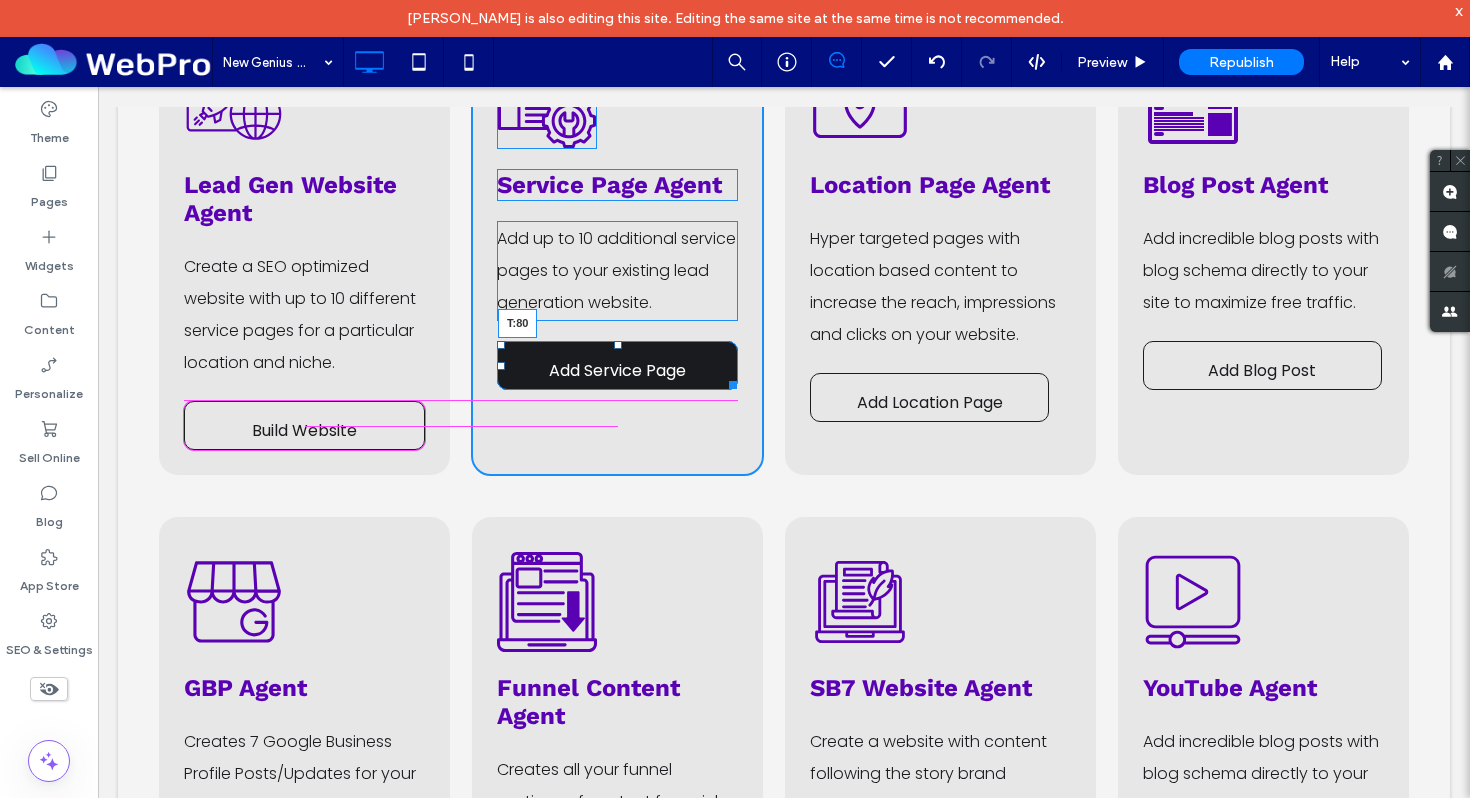 drag, startPoint x: 617, startPoint y: 343, endPoint x: 614, endPoint y: 401, distance: 58.077534 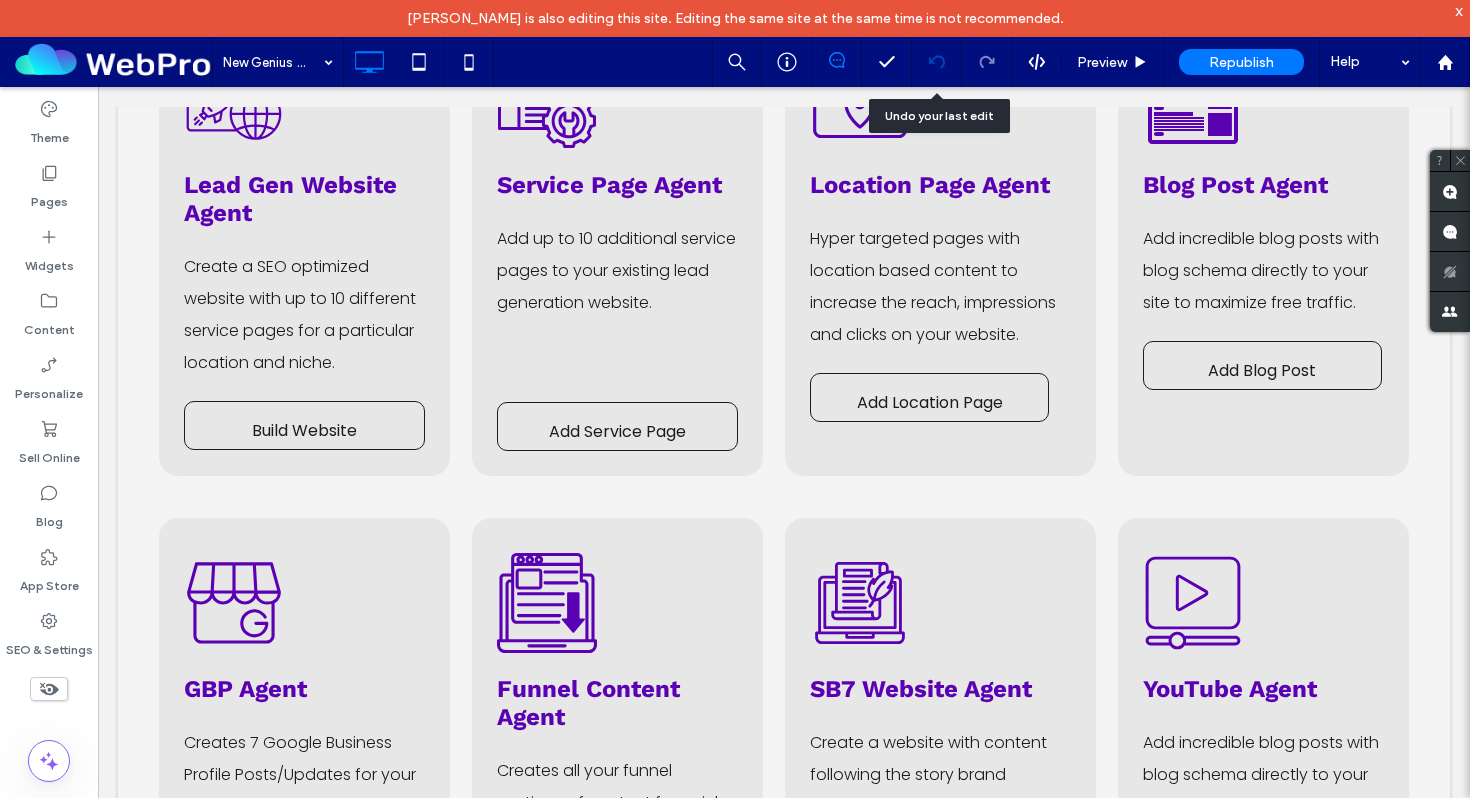 drag, startPoint x: 935, startPoint y: 61, endPoint x: 837, endPoint y: 47, distance: 98.99495 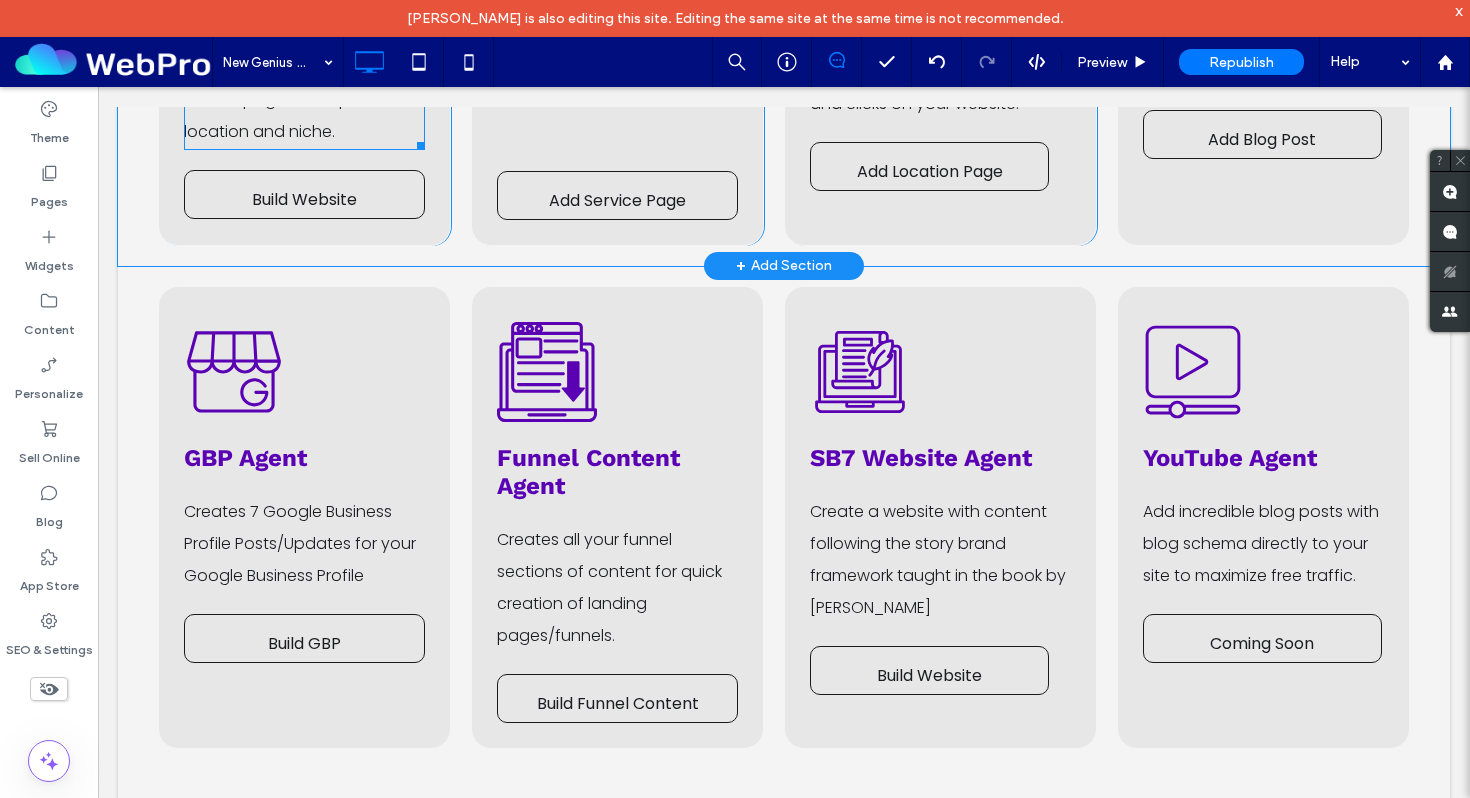 scroll, scrollTop: 945, scrollLeft: 0, axis: vertical 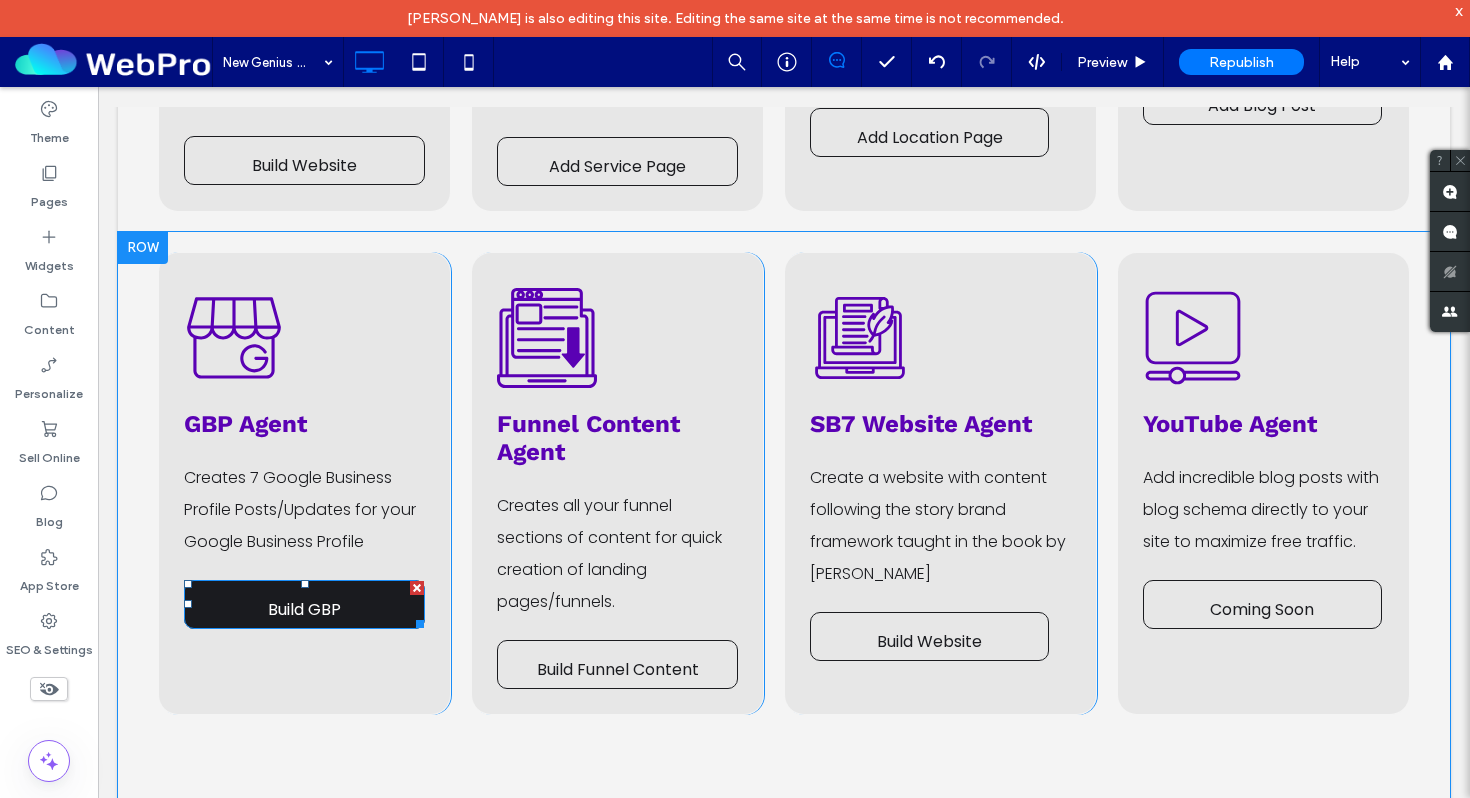 click on "Build GBP" at bounding box center [304, 604] 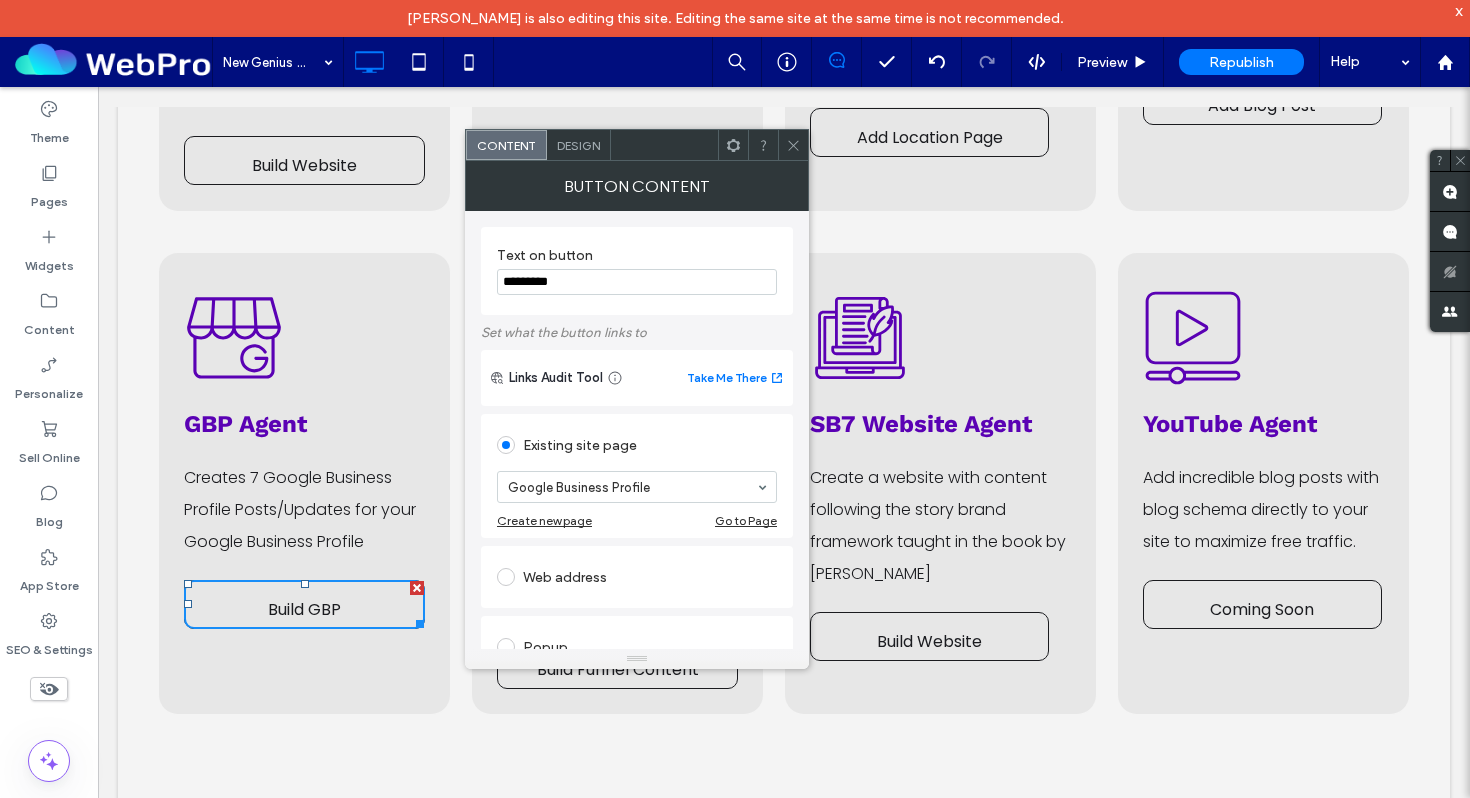 click on "*********" at bounding box center (637, 282) 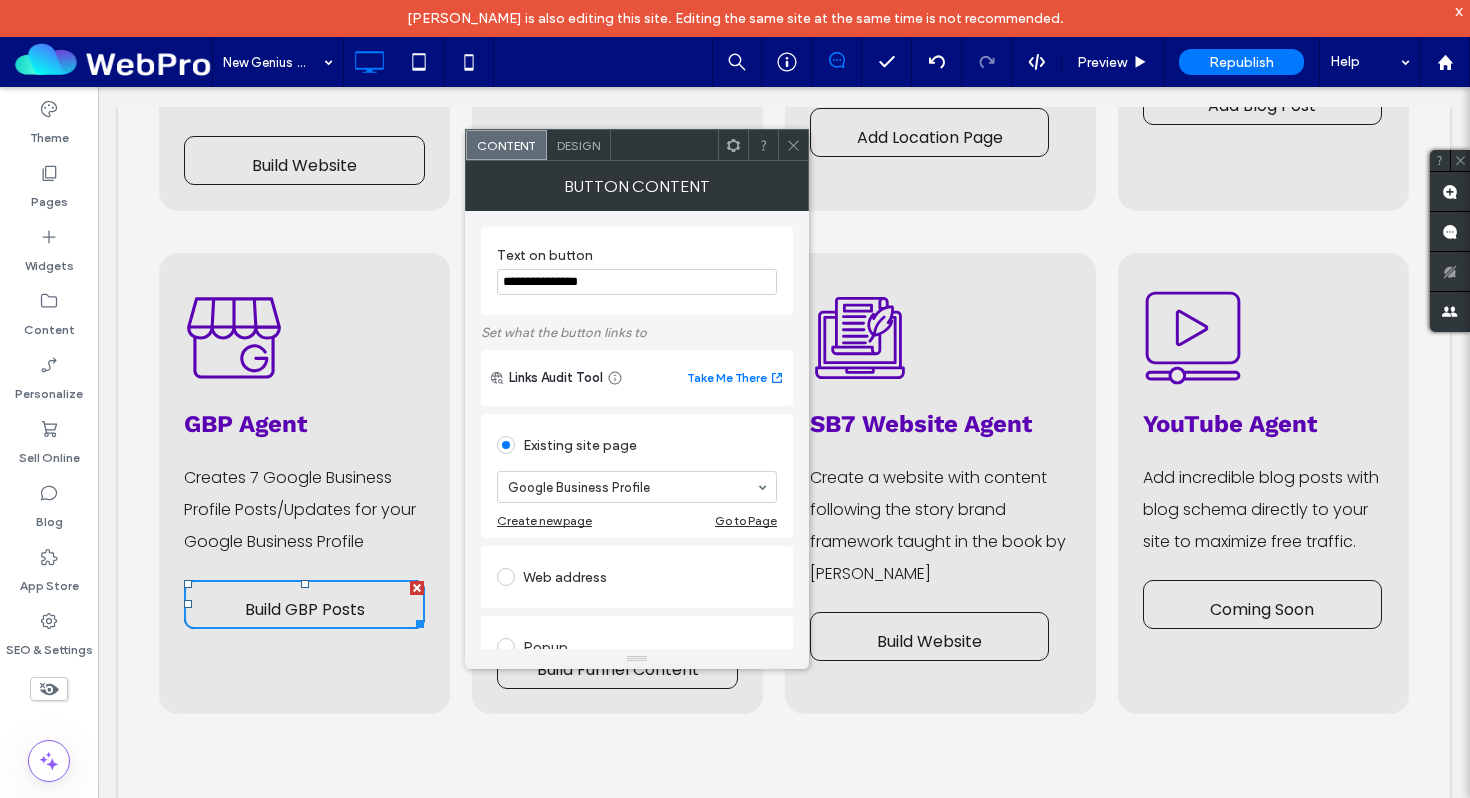 type on "**********" 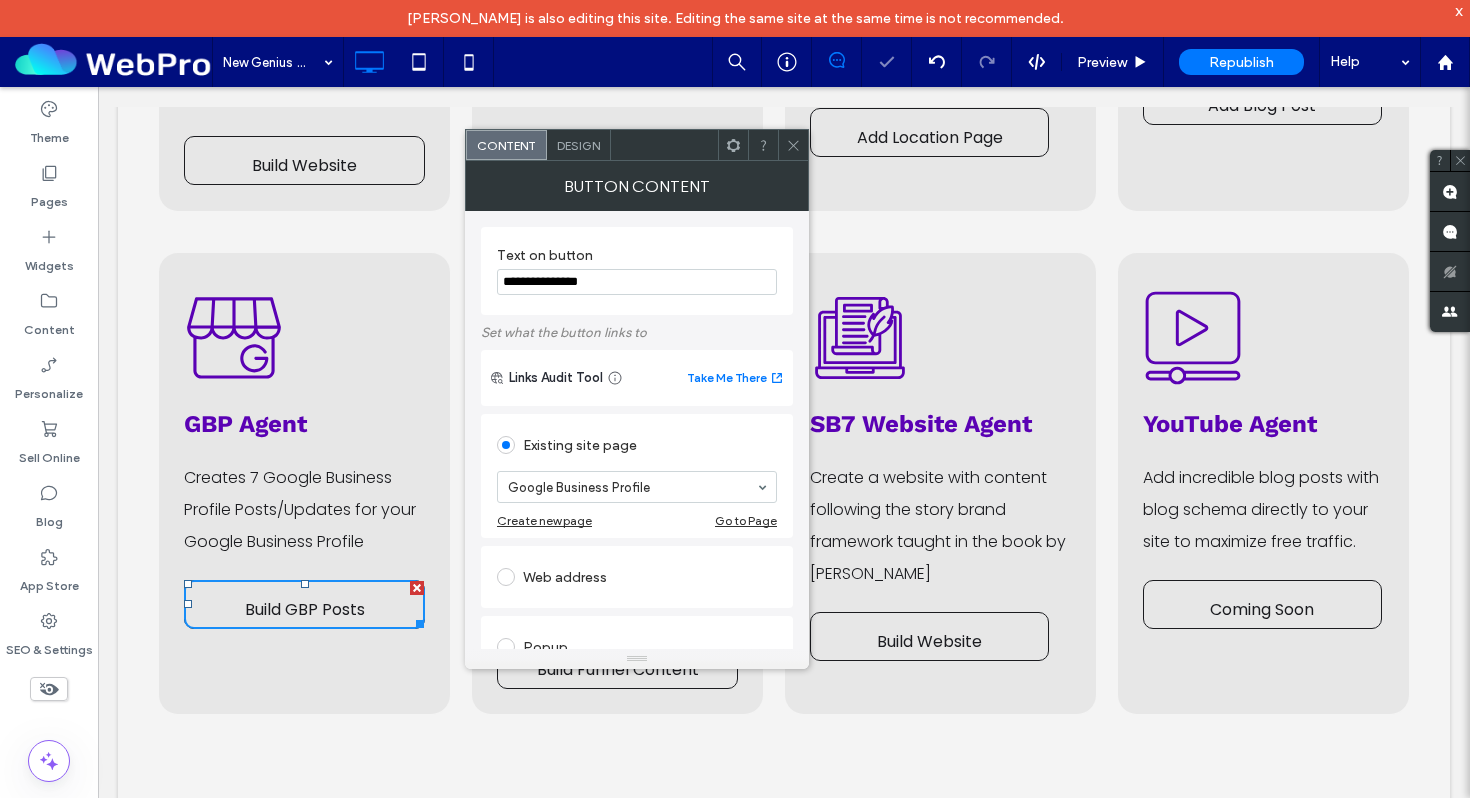 click 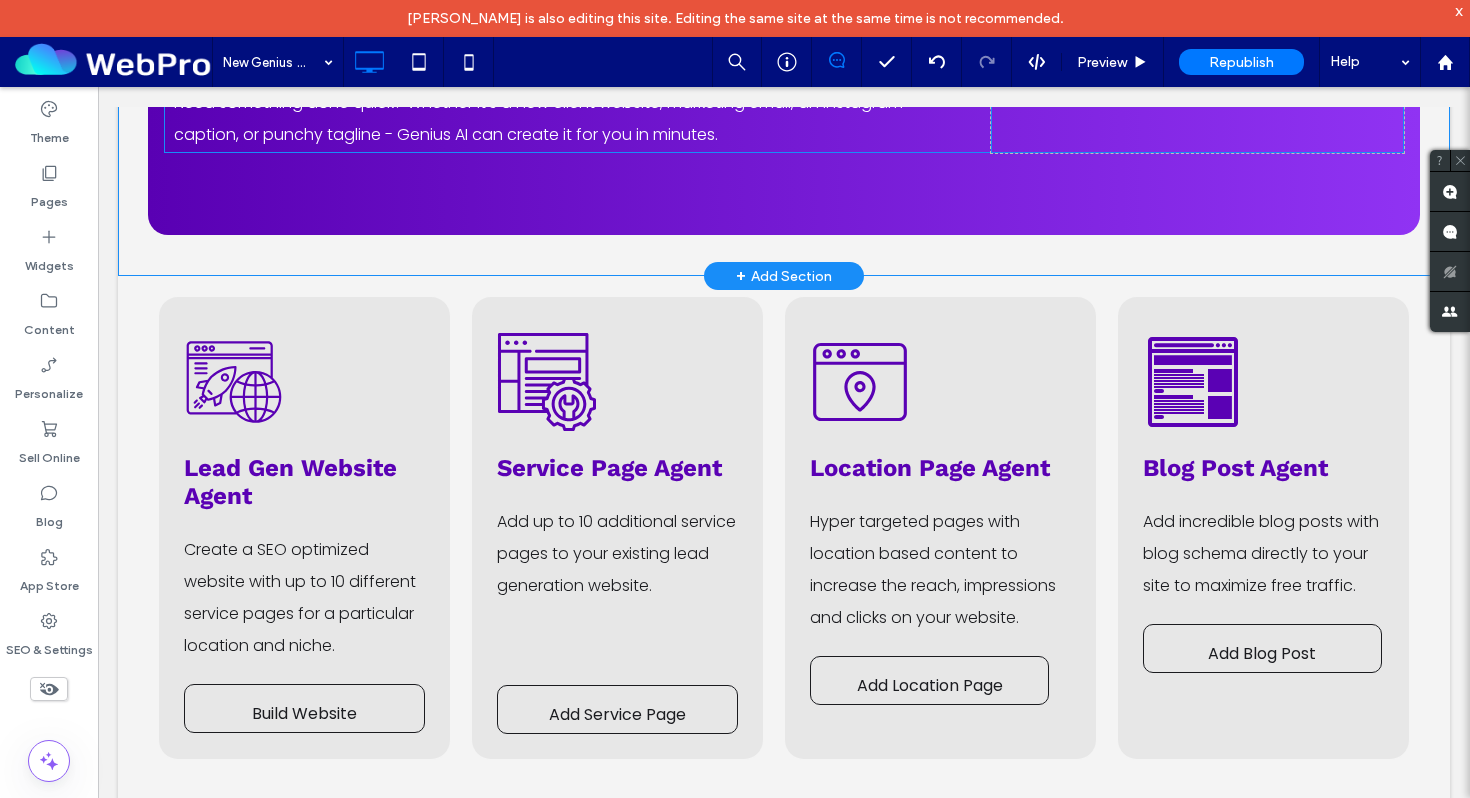 scroll, scrollTop: 391, scrollLeft: 0, axis: vertical 